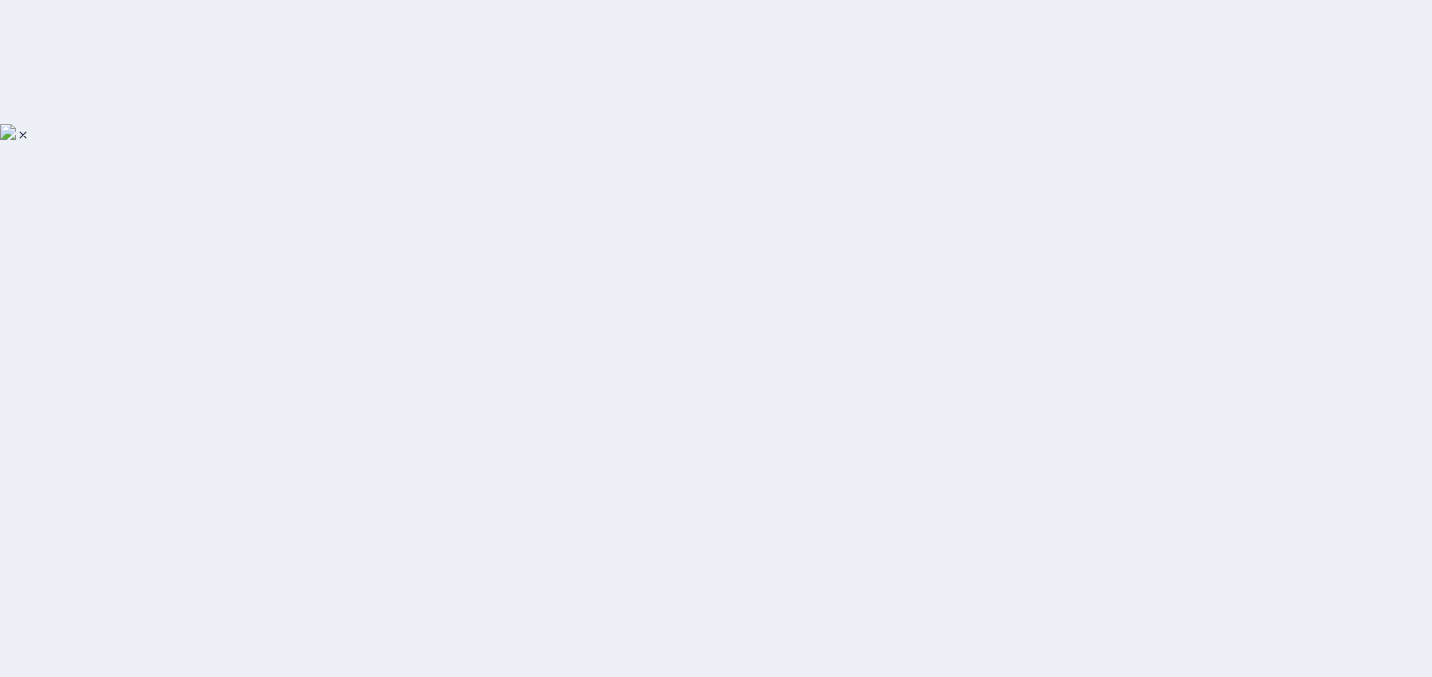 scroll, scrollTop: 0, scrollLeft: 0, axis: both 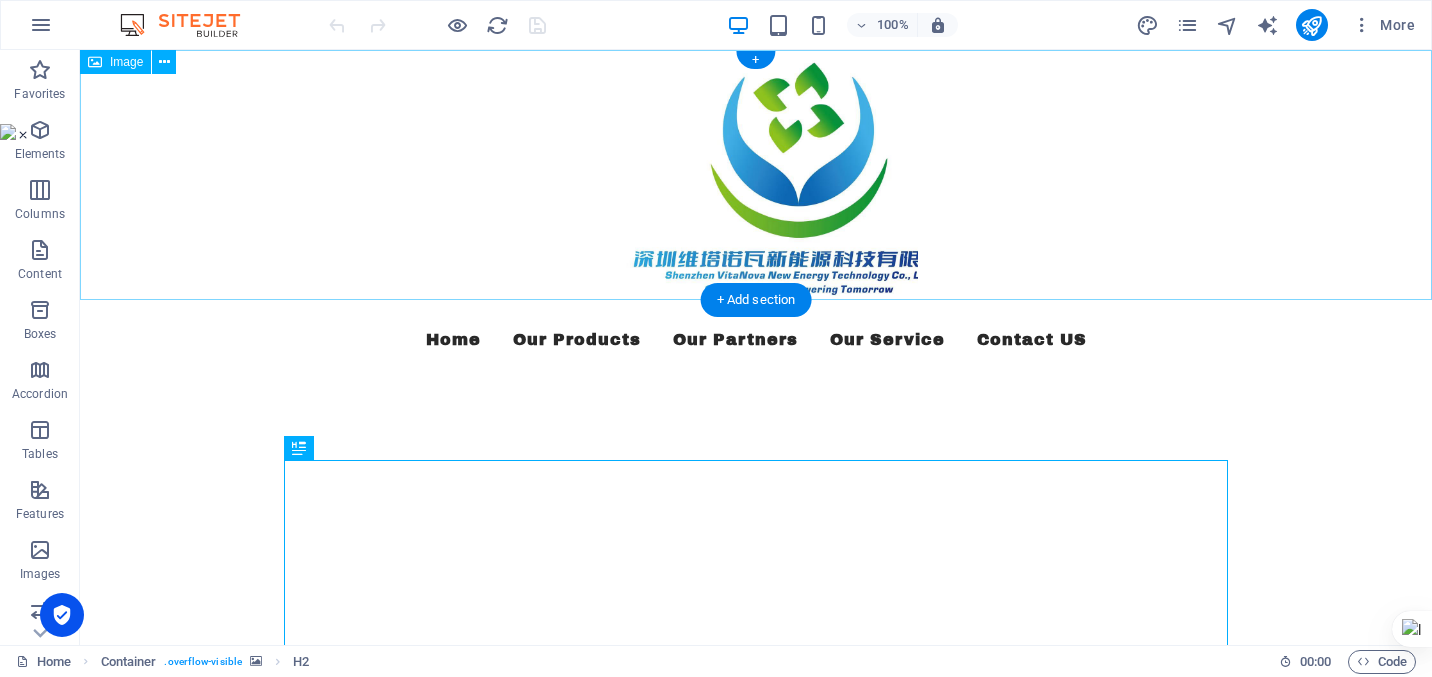 click at bounding box center (756, 175) 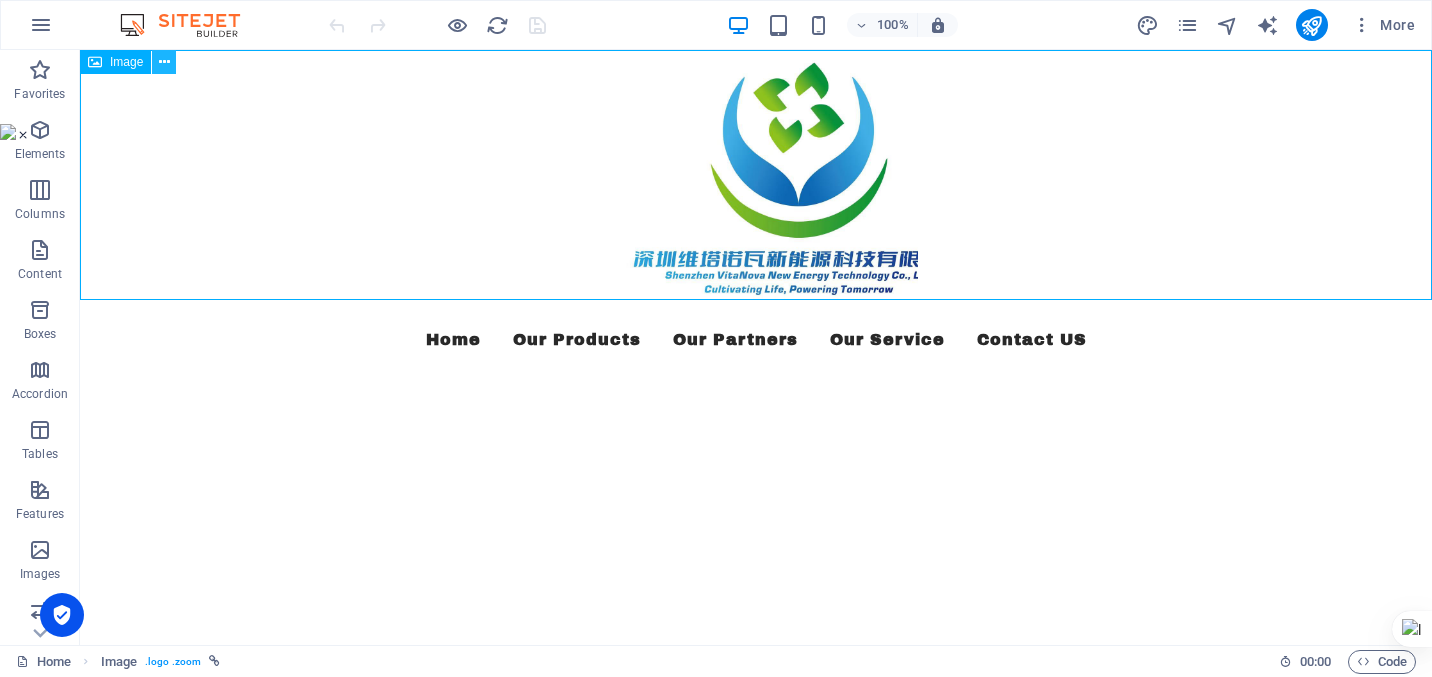 click at bounding box center (164, 62) 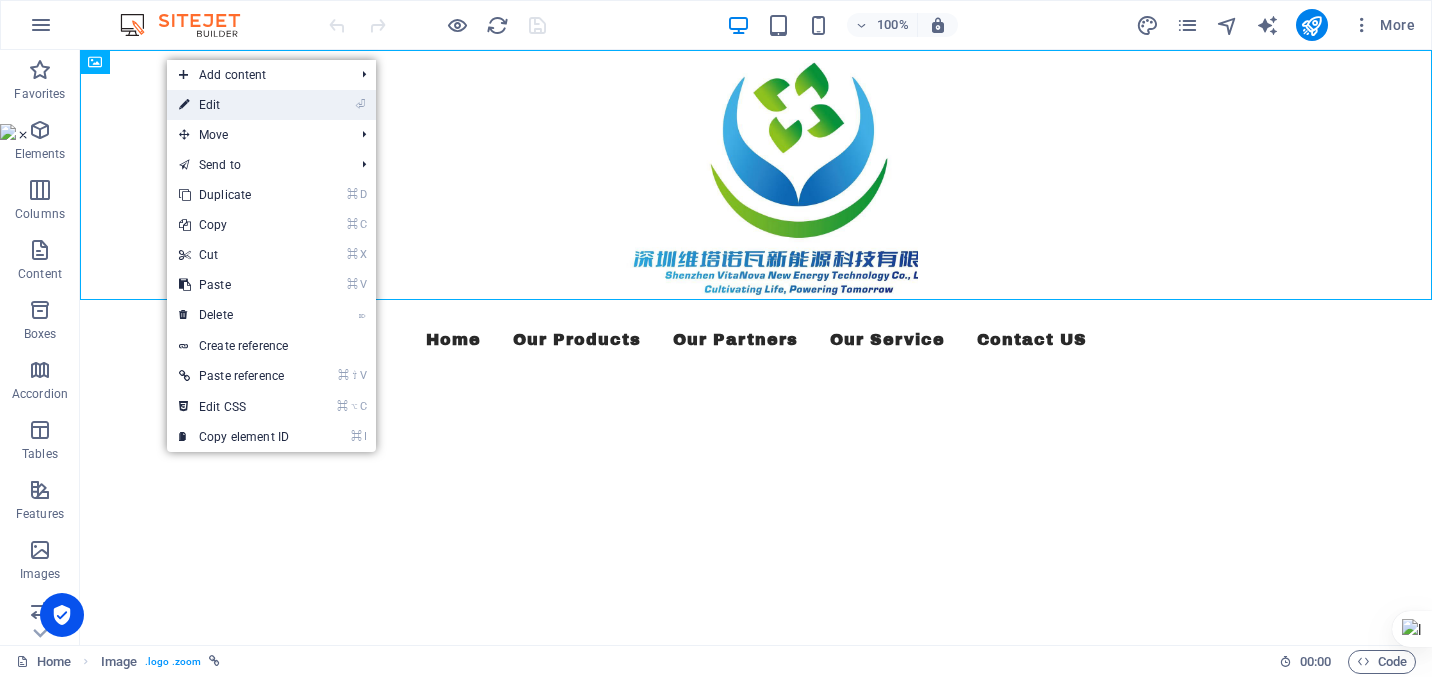click on "⏎  Edit" at bounding box center (234, 105) 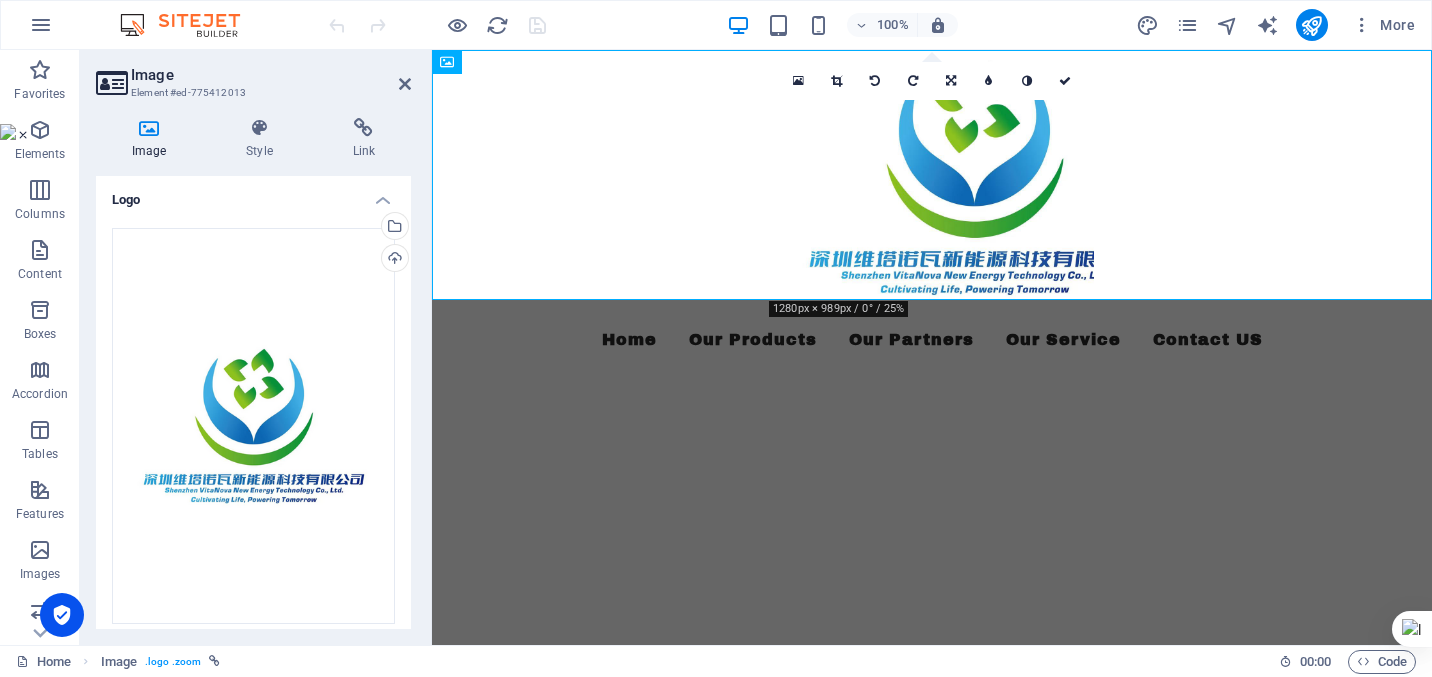 drag, startPoint x: 412, startPoint y: 299, endPoint x: 411, endPoint y: 364, distance: 65.00769 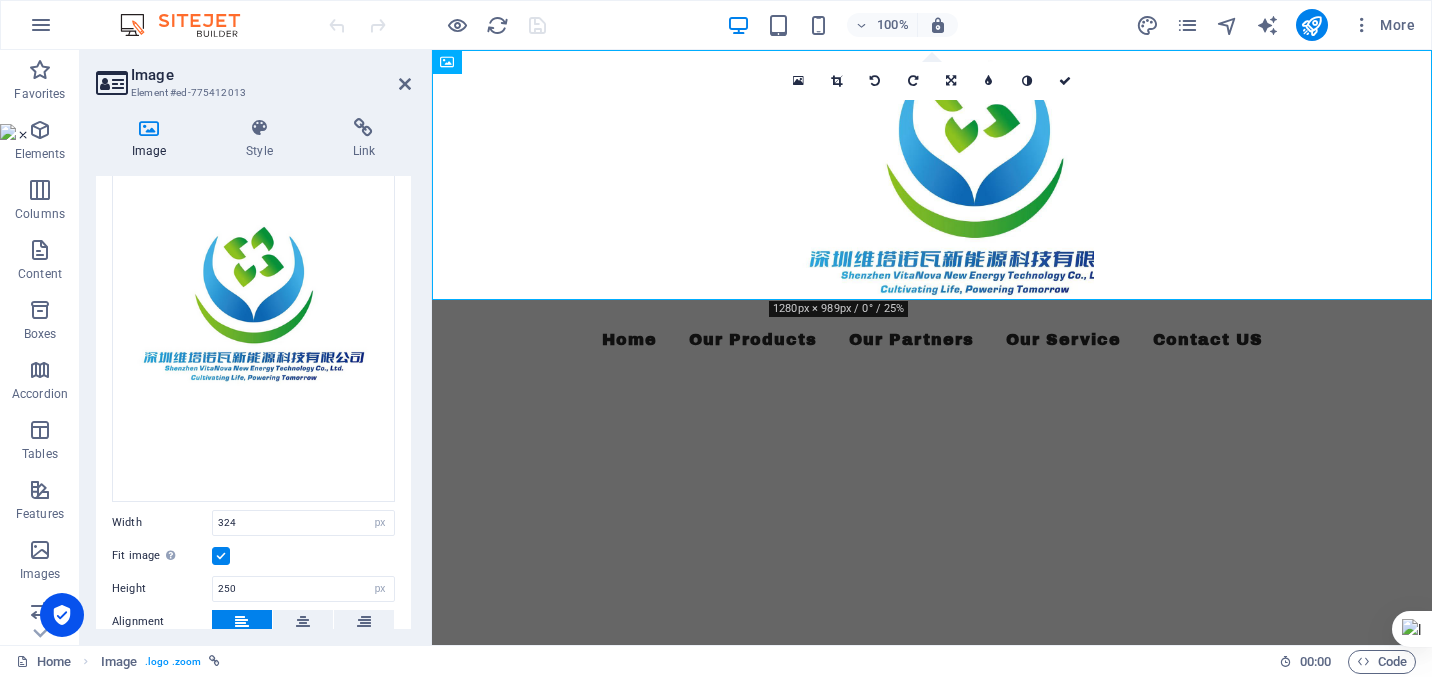 scroll, scrollTop: 218, scrollLeft: 0, axis: vertical 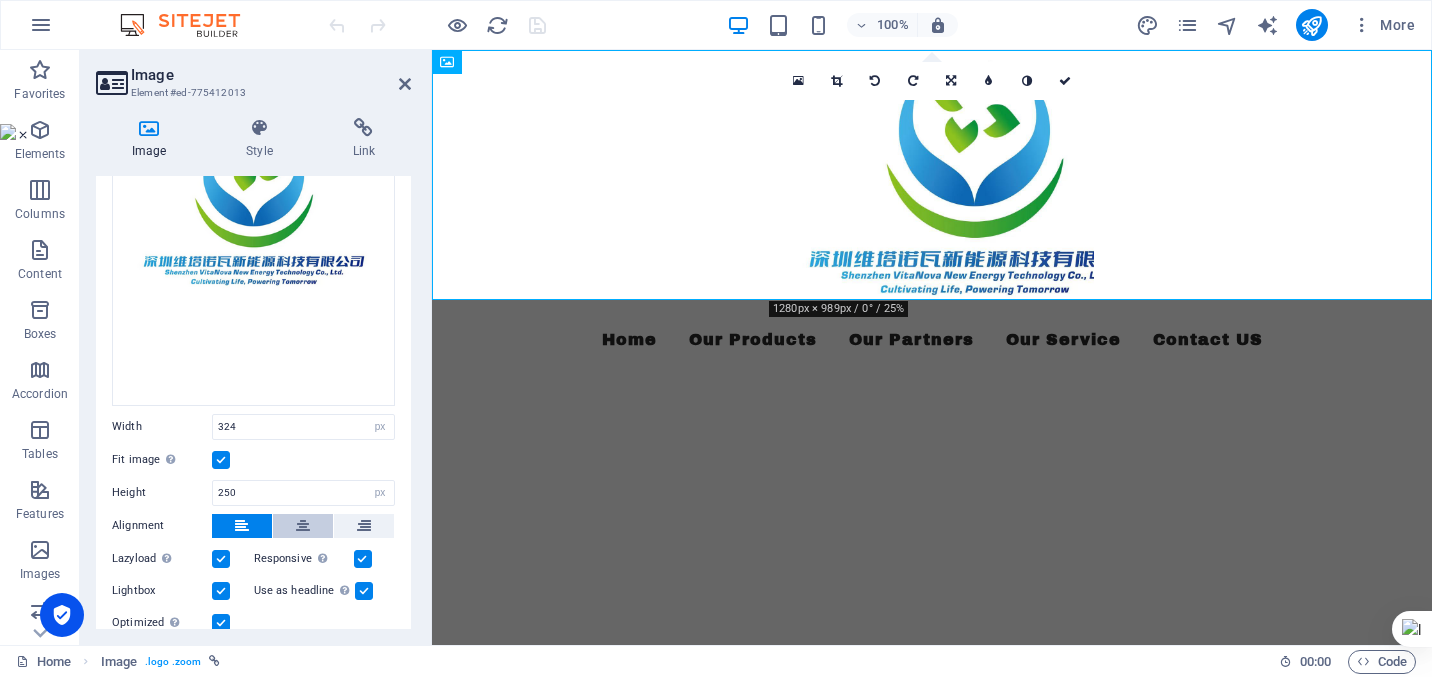 click at bounding box center (303, 526) 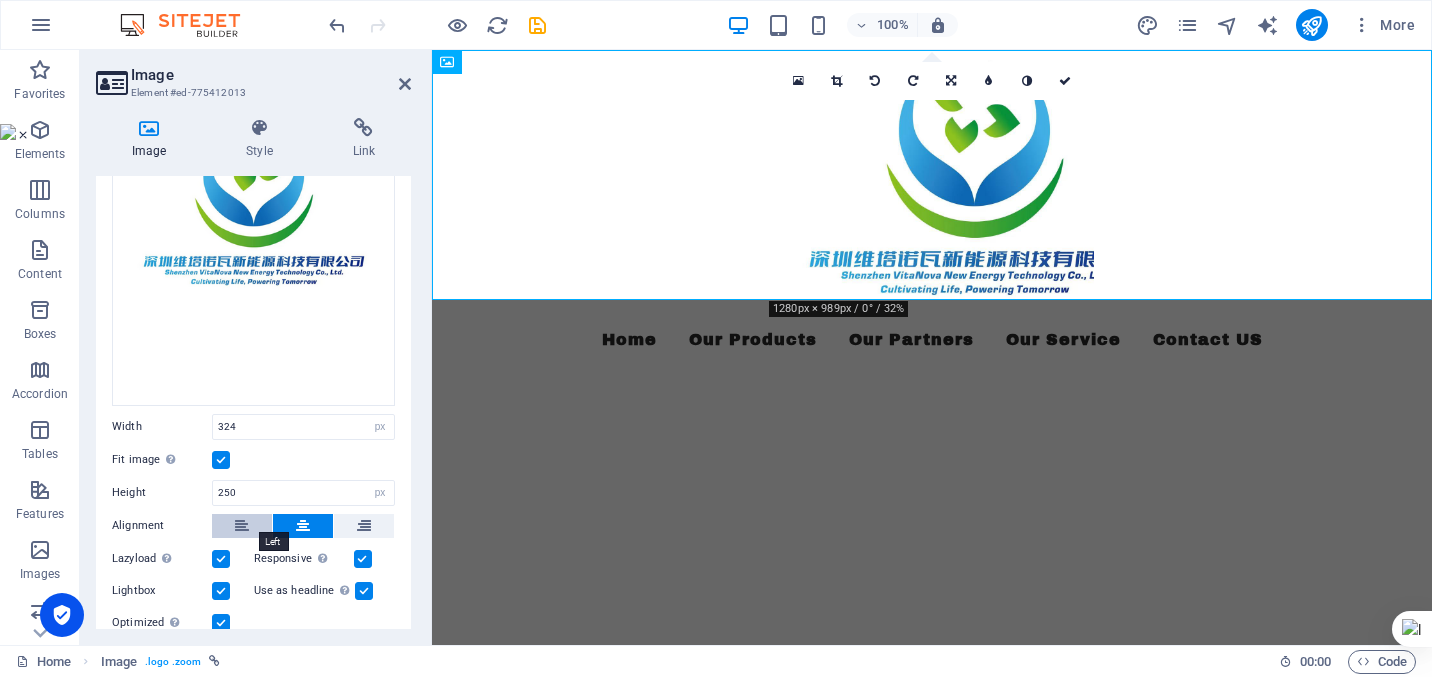 click at bounding box center (242, 526) 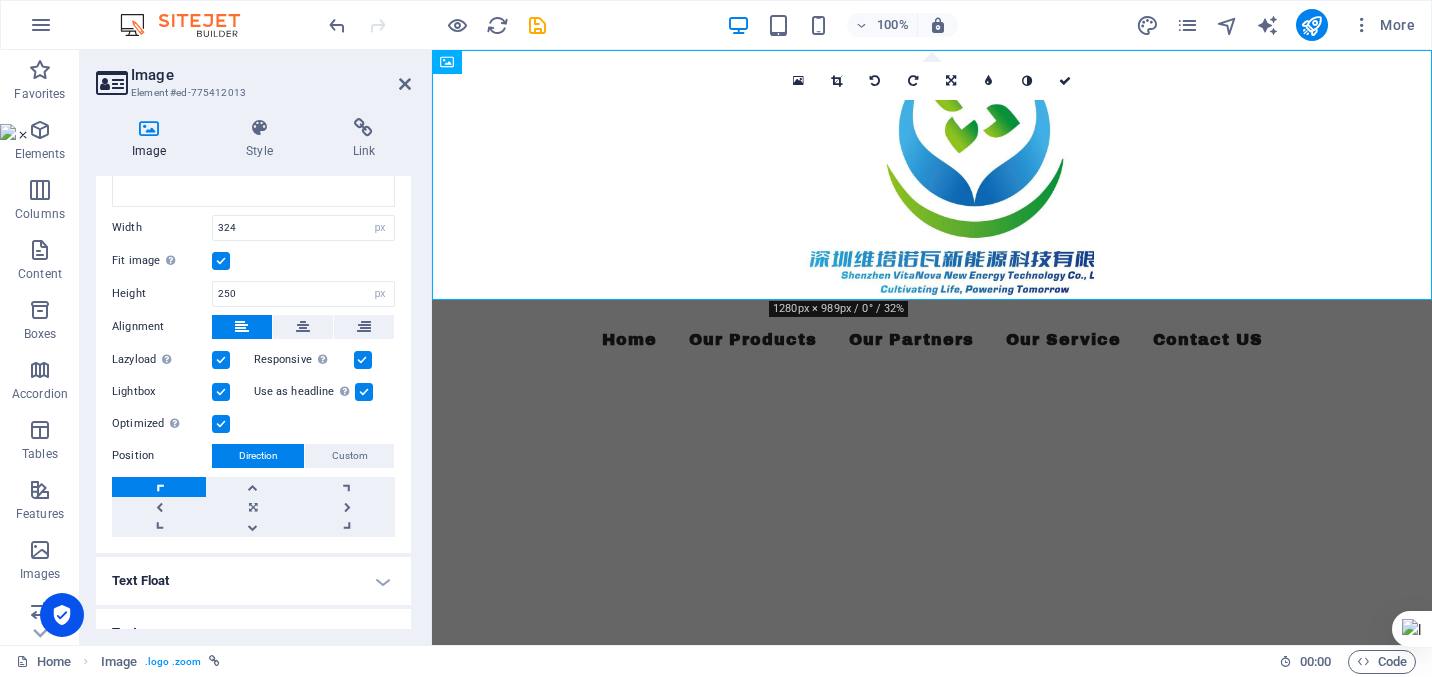 scroll, scrollTop: 439, scrollLeft: 0, axis: vertical 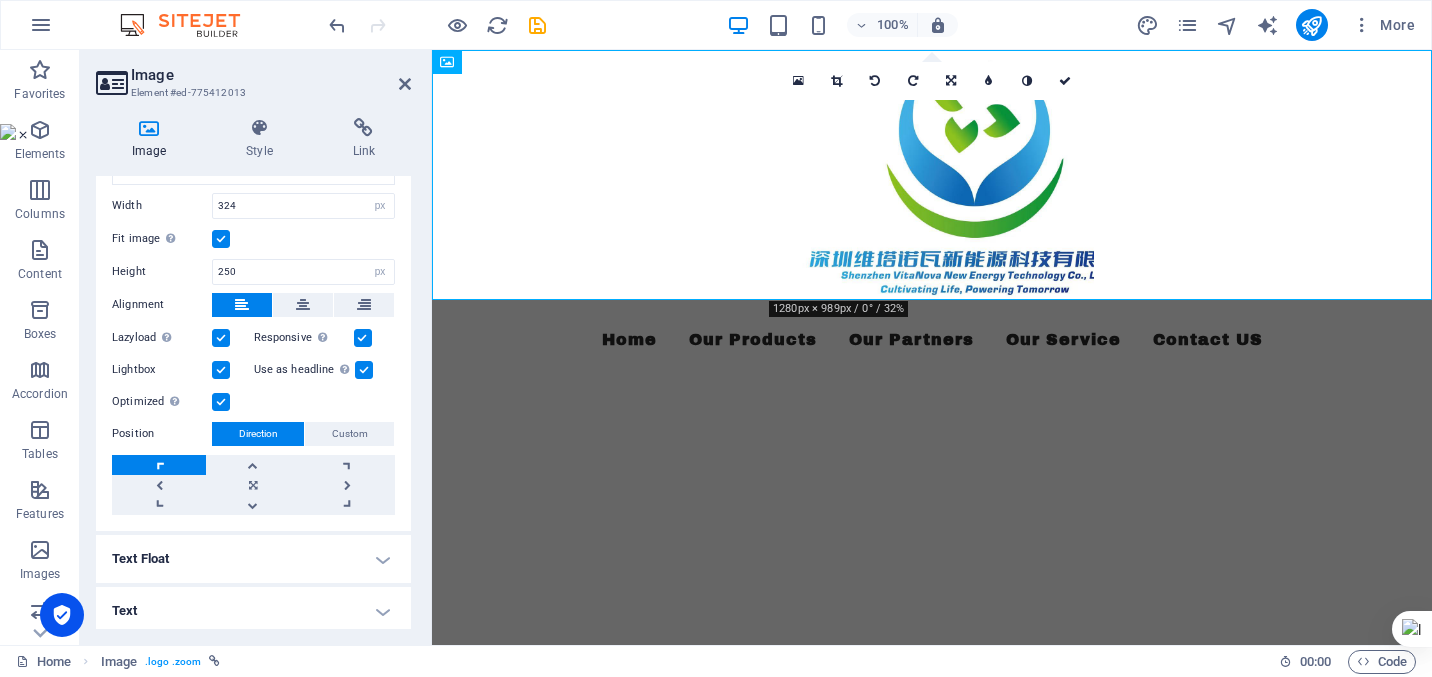 click at bounding box center (221, 402) 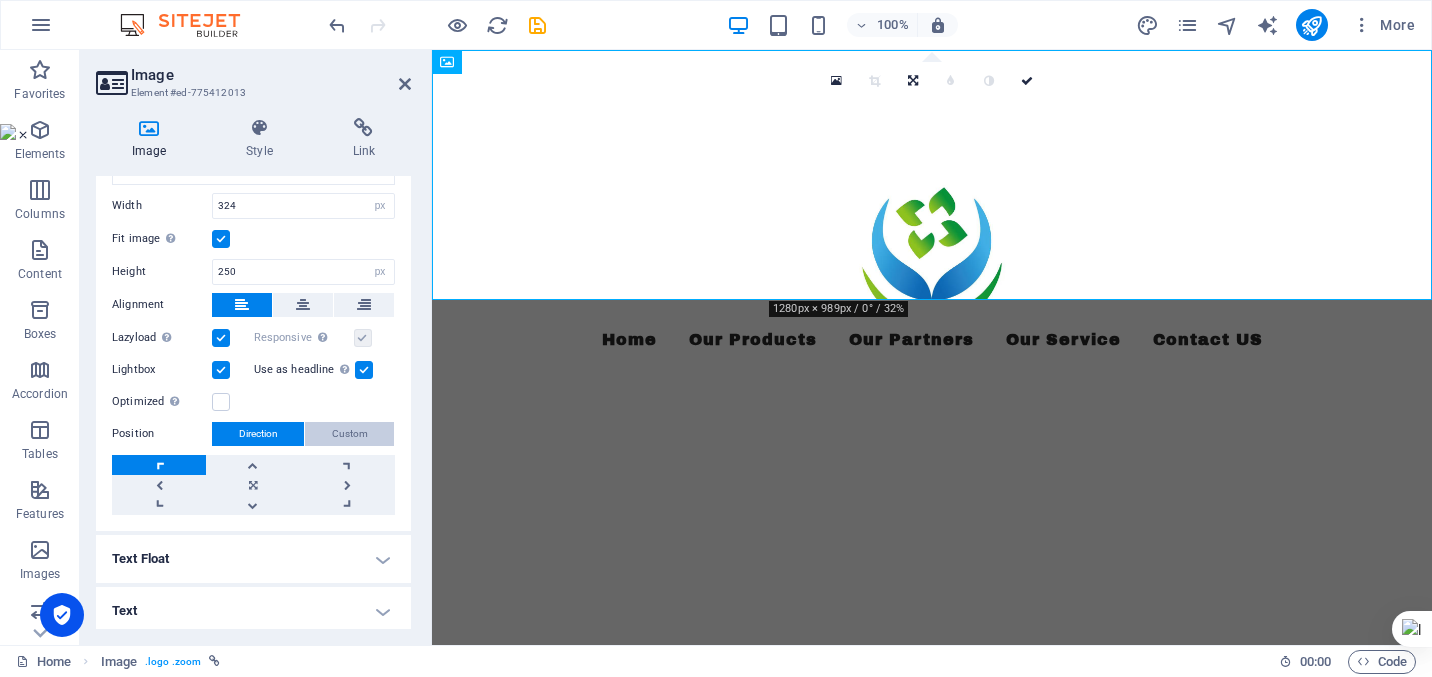 click on "Custom" at bounding box center (350, 434) 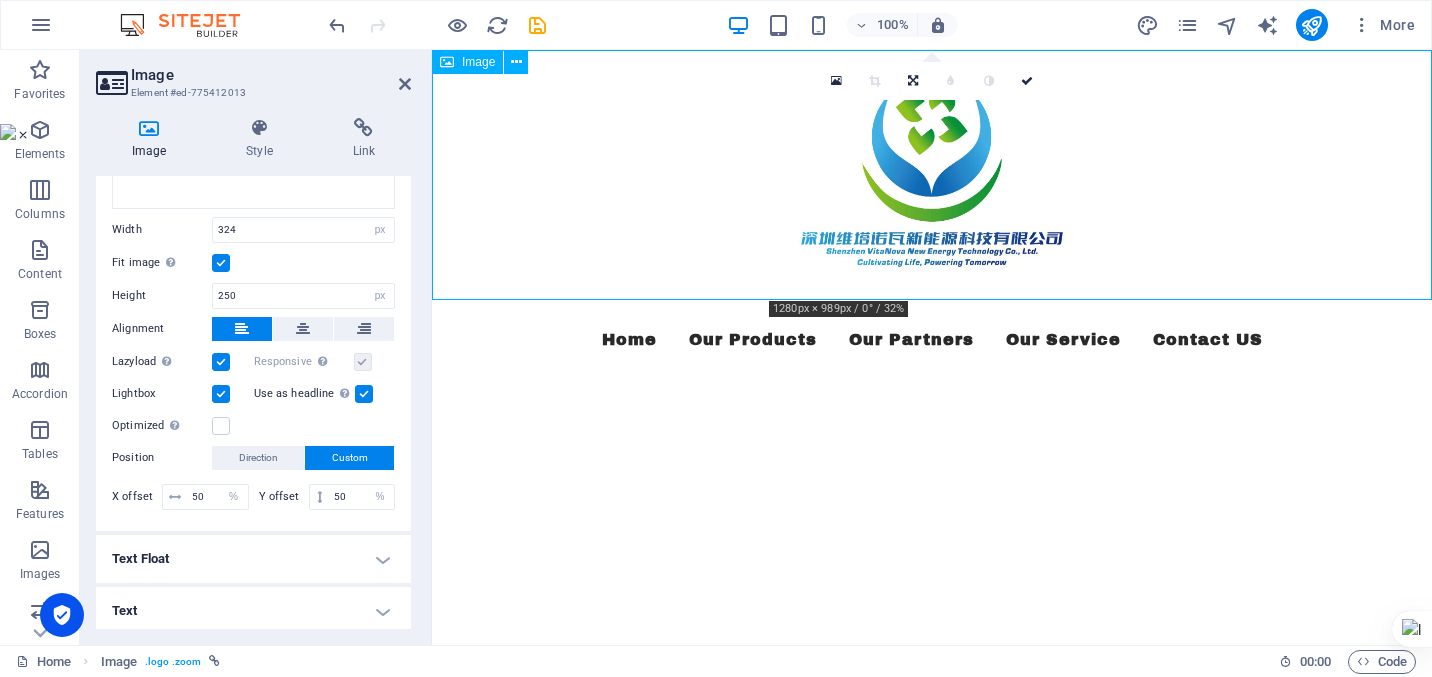 drag, startPoint x: 700, startPoint y: 210, endPoint x: 600, endPoint y: 206, distance: 100.07997 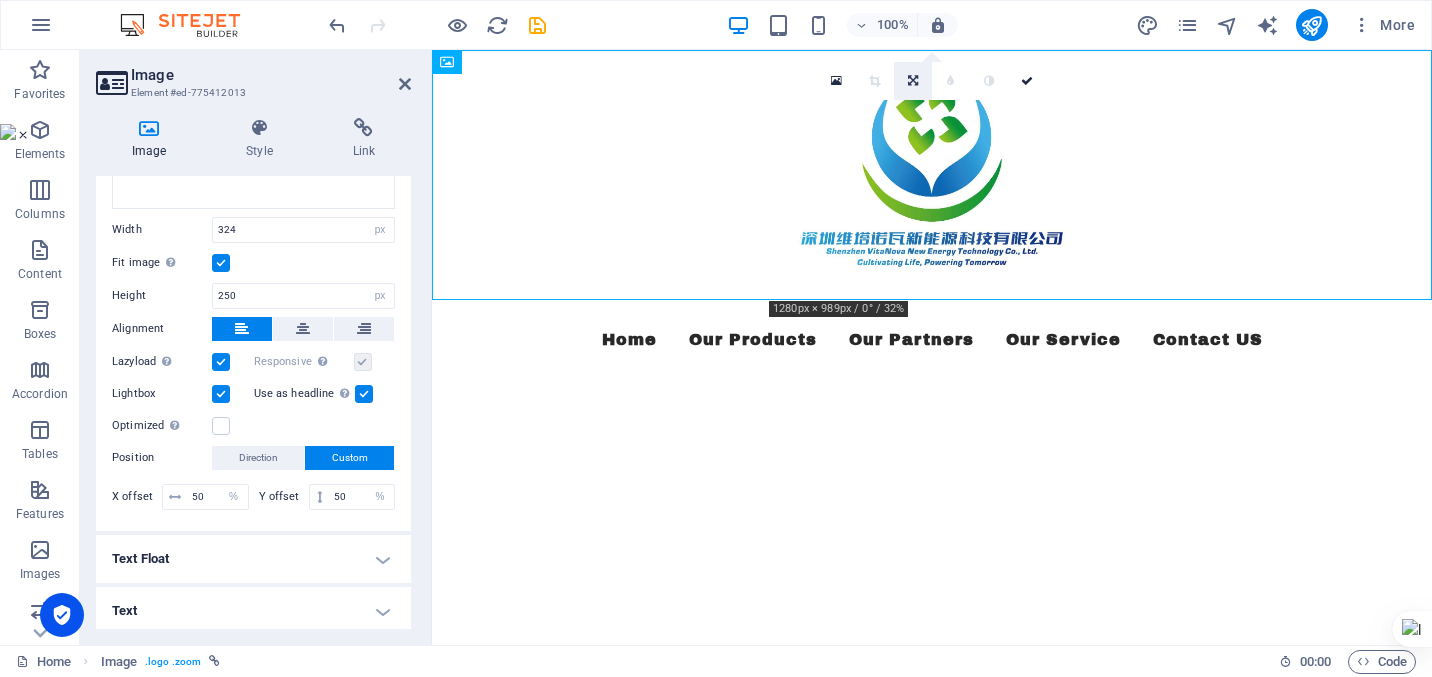 click at bounding box center (913, 81) 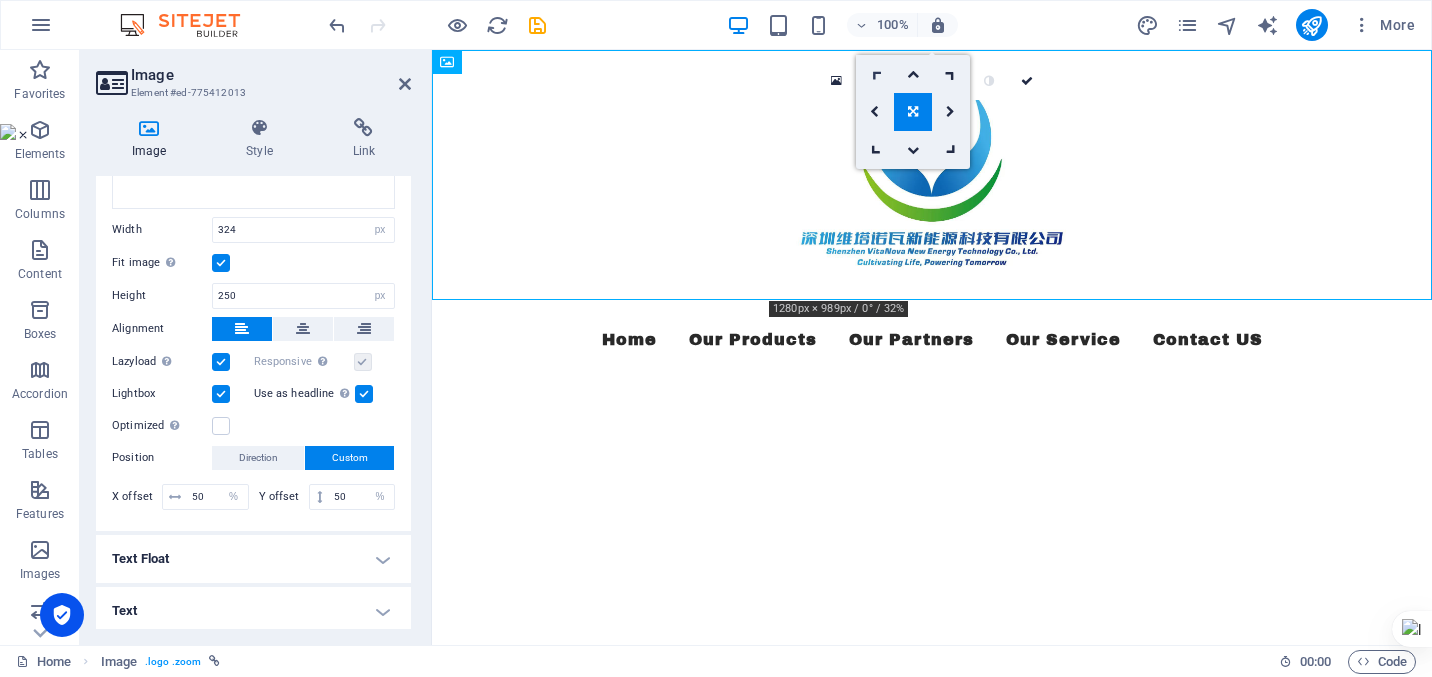 click at bounding box center (875, 74) 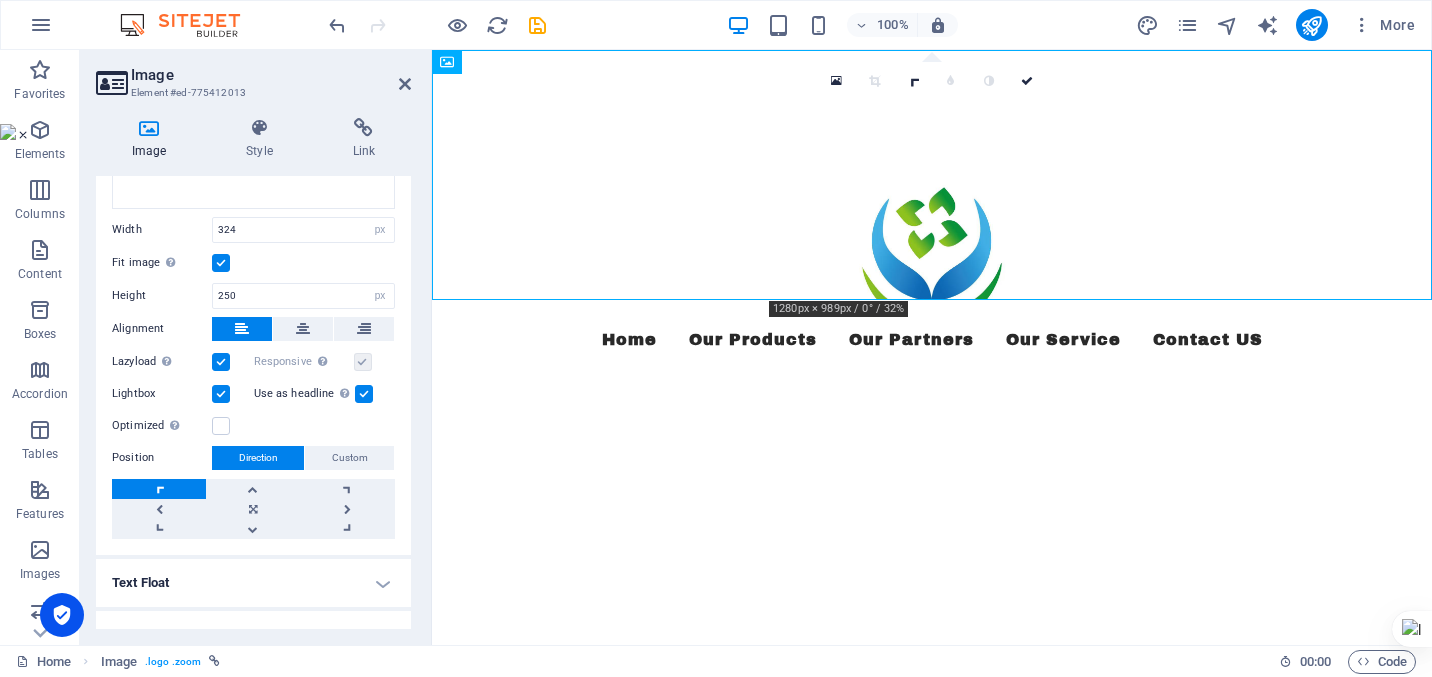 scroll, scrollTop: 439, scrollLeft: 0, axis: vertical 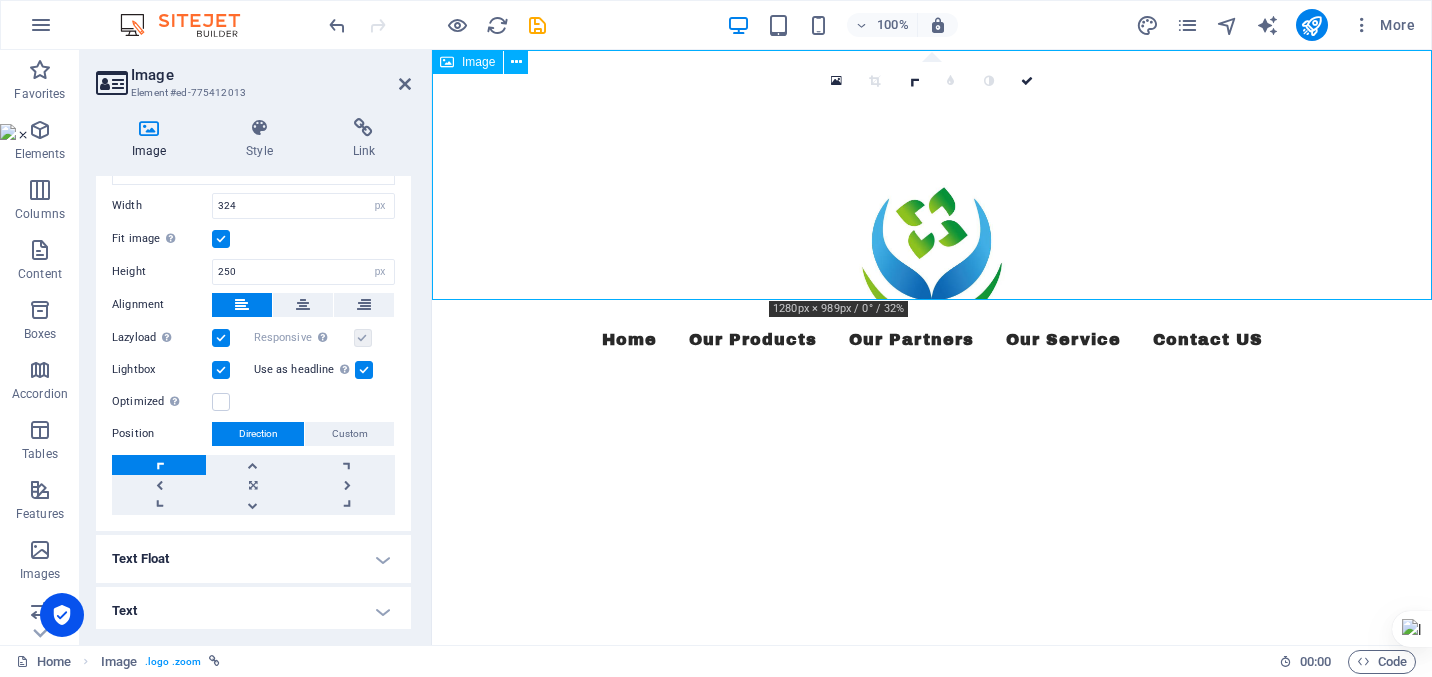 drag, startPoint x: 924, startPoint y: 205, endPoint x: 800, endPoint y: 178, distance: 126.90548 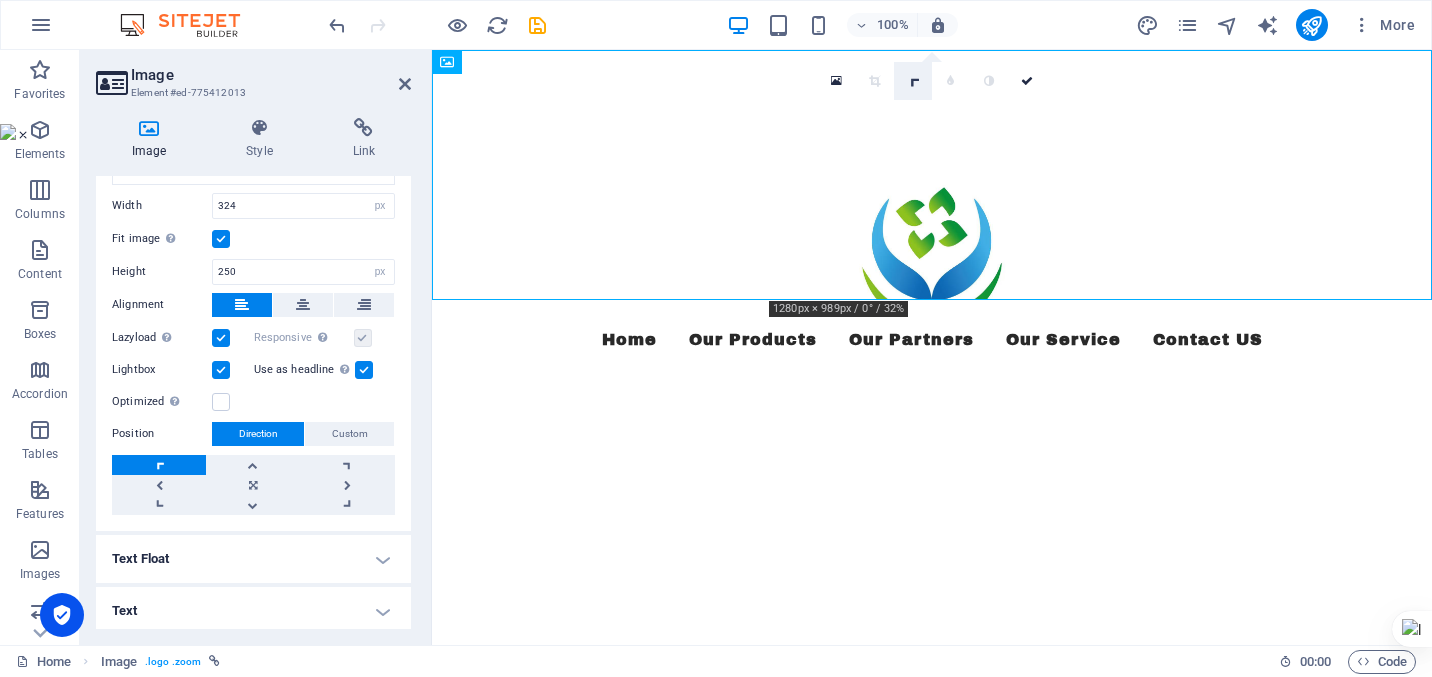 click at bounding box center [912, 80] 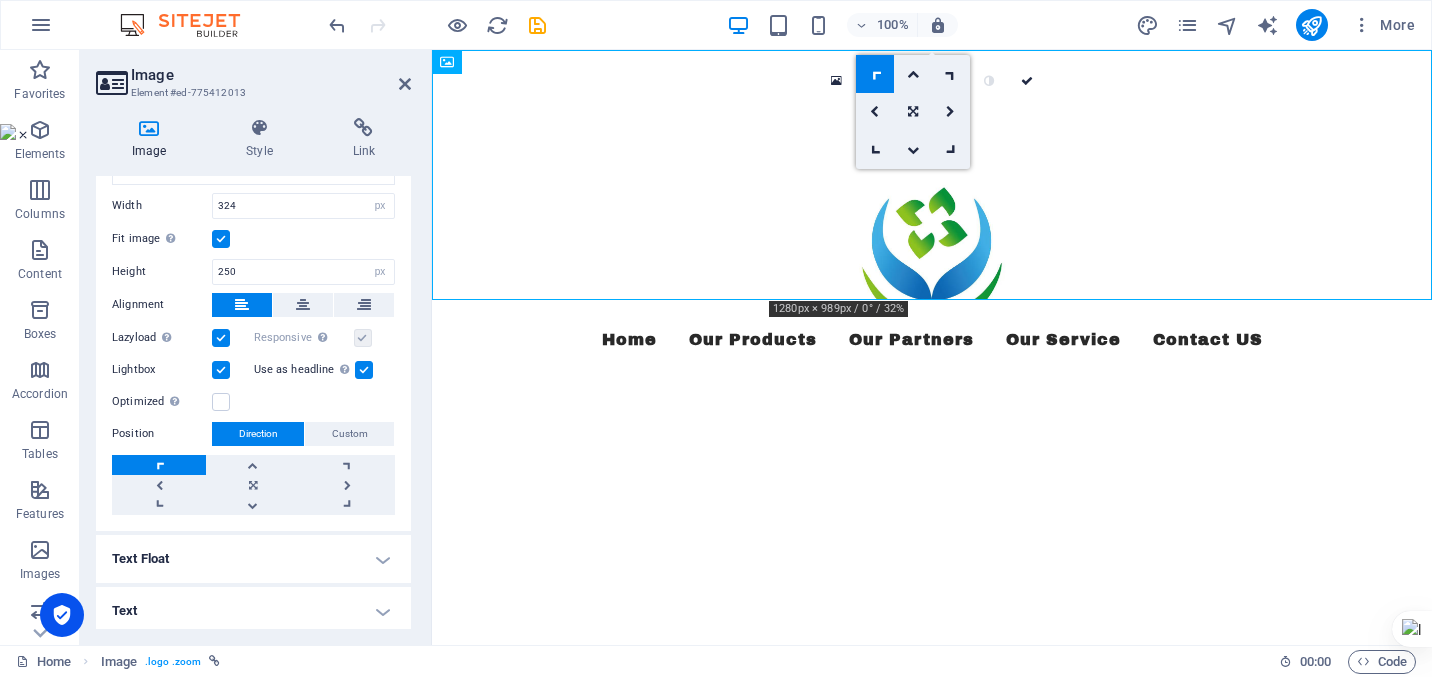 click at bounding box center [875, 74] 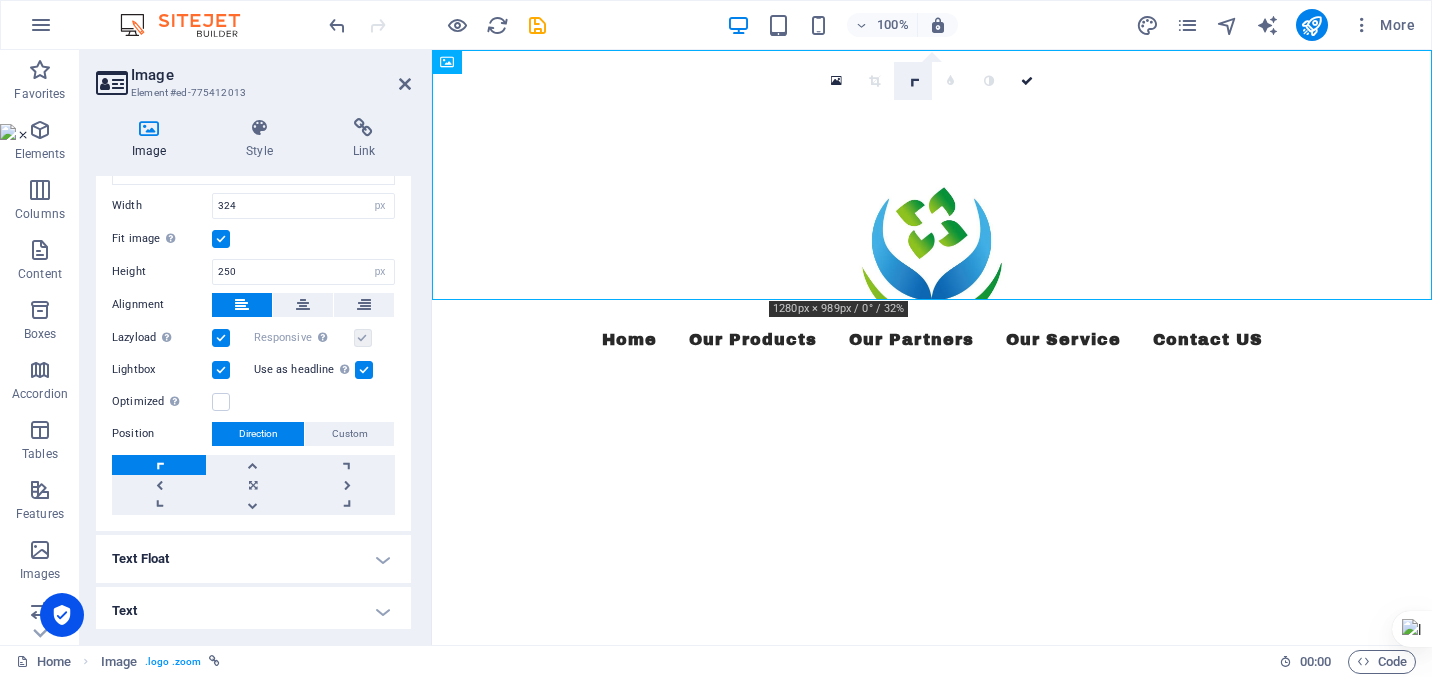 click at bounding box center (912, 80) 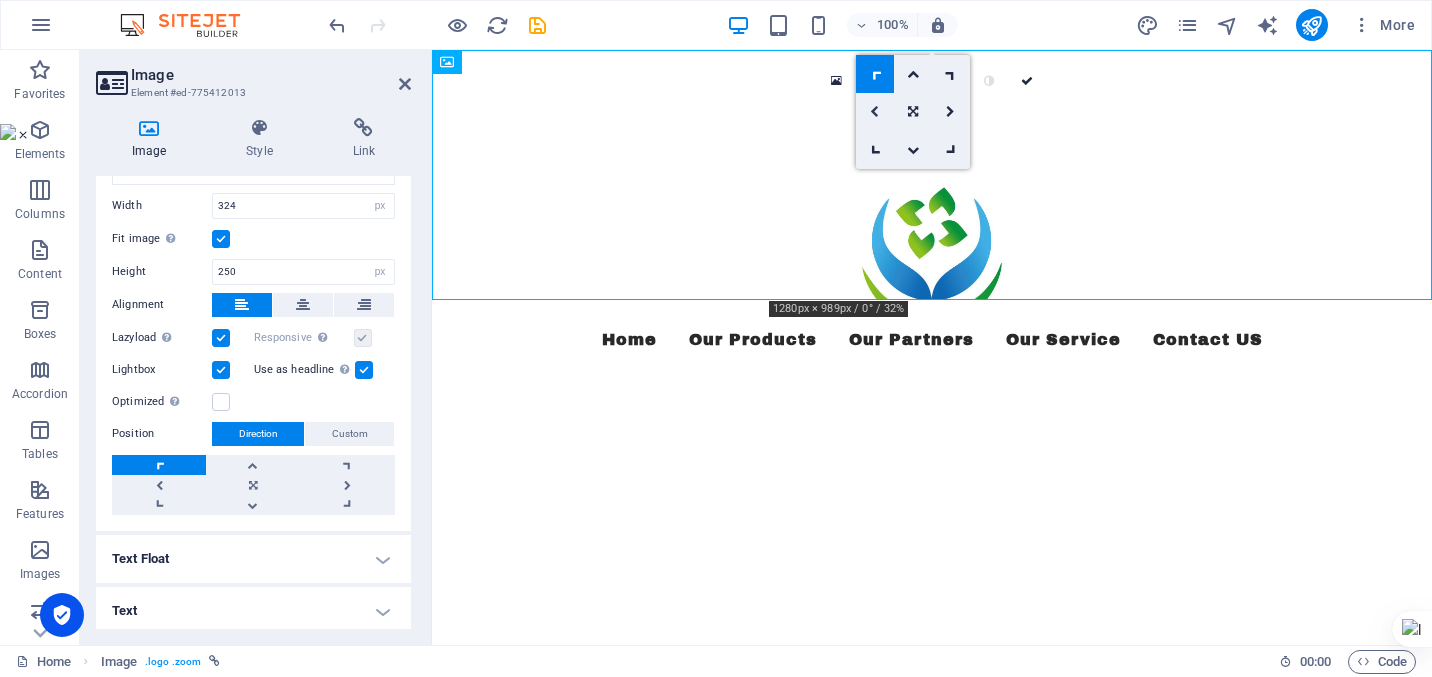click at bounding box center [874, 112] 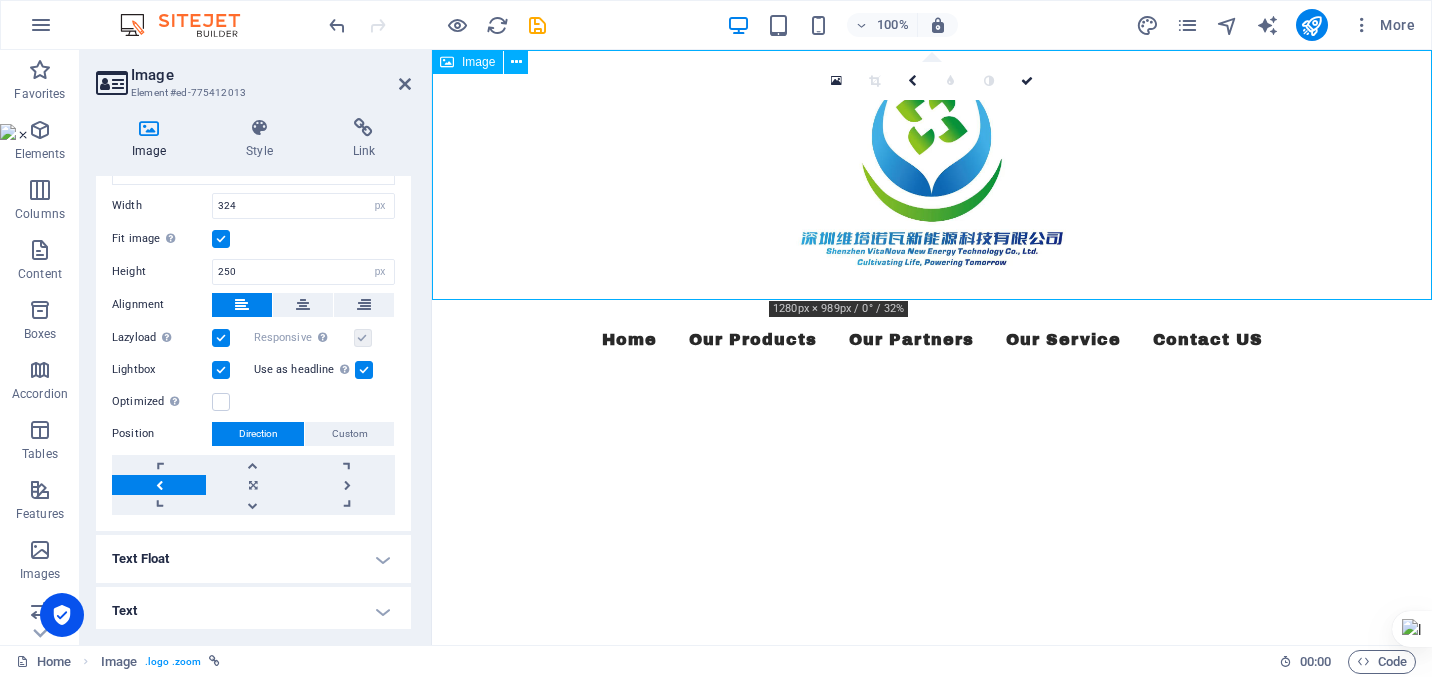 drag, startPoint x: 896, startPoint y: 145, endPoint x: 895, endPoint y: 162, distance: 17.029387 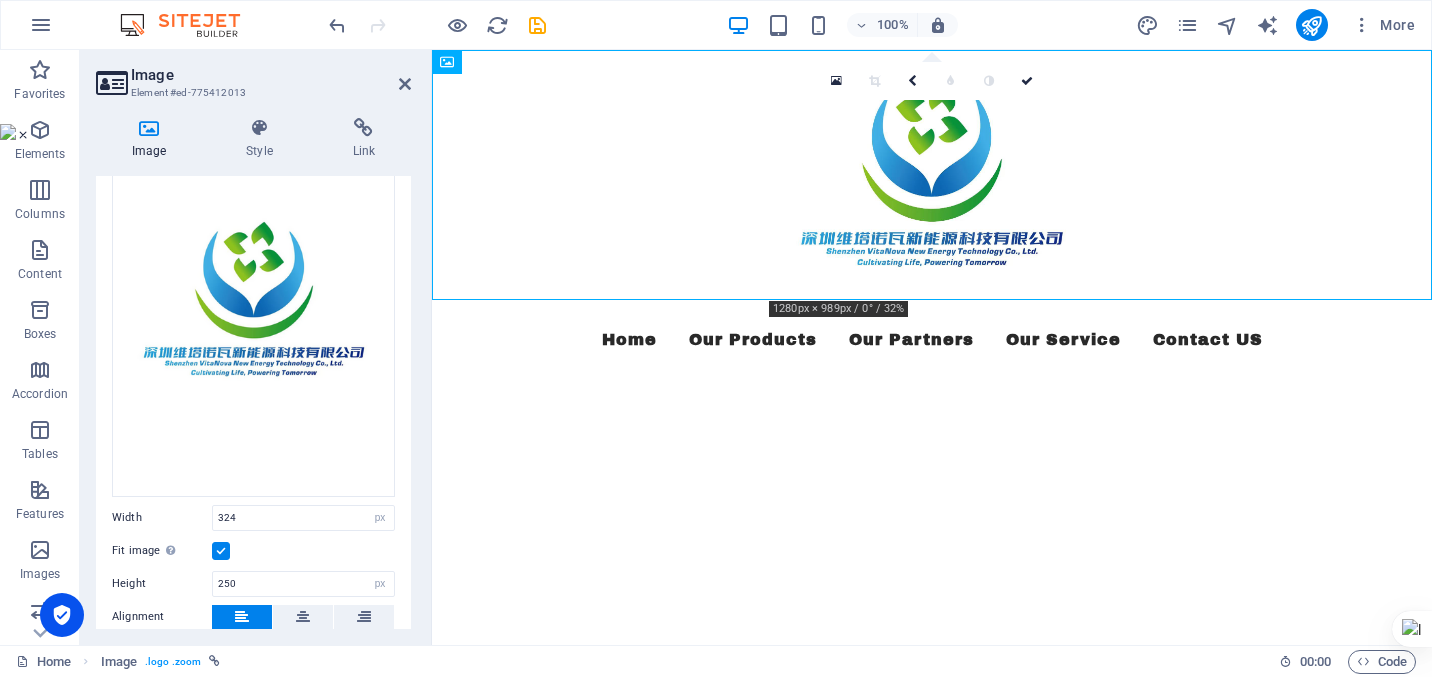 scroll, scrollTop: 128, scrollLeft: 0, axis: vertical 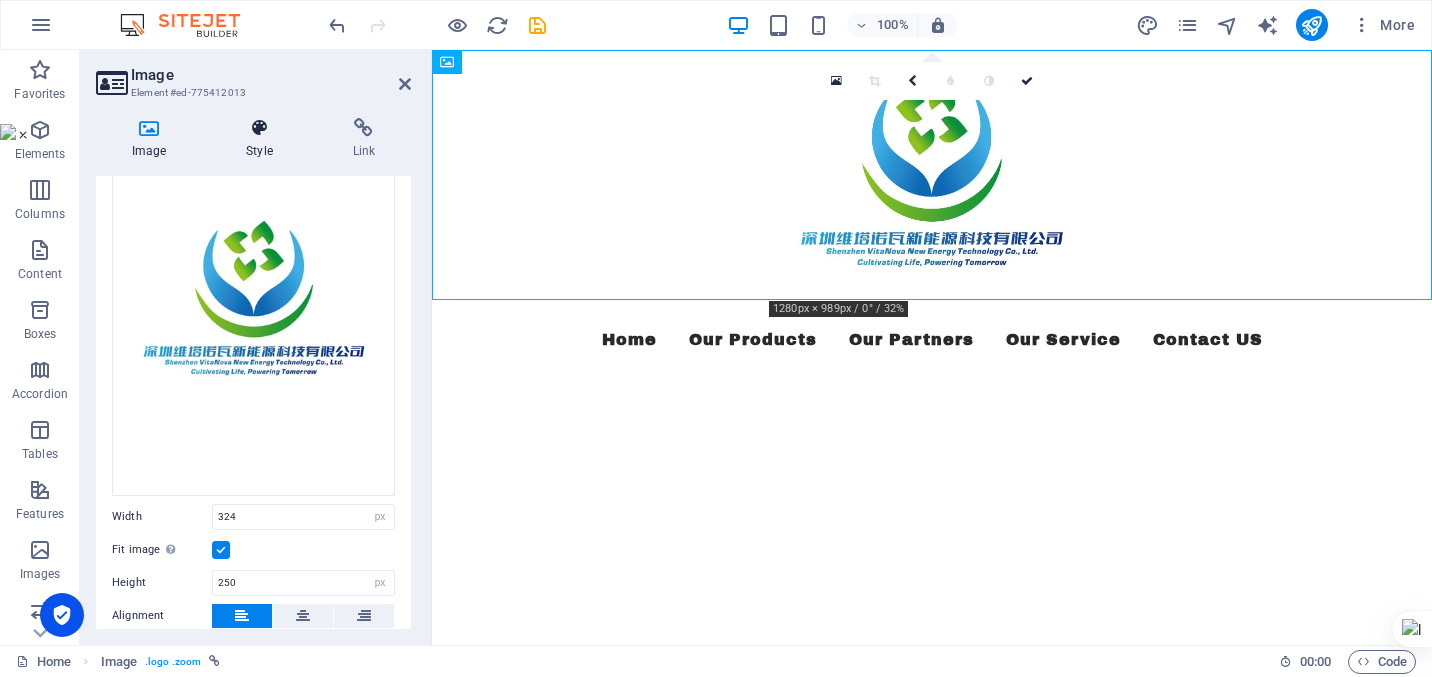 click on "Style" at bounding box center [263, 139] 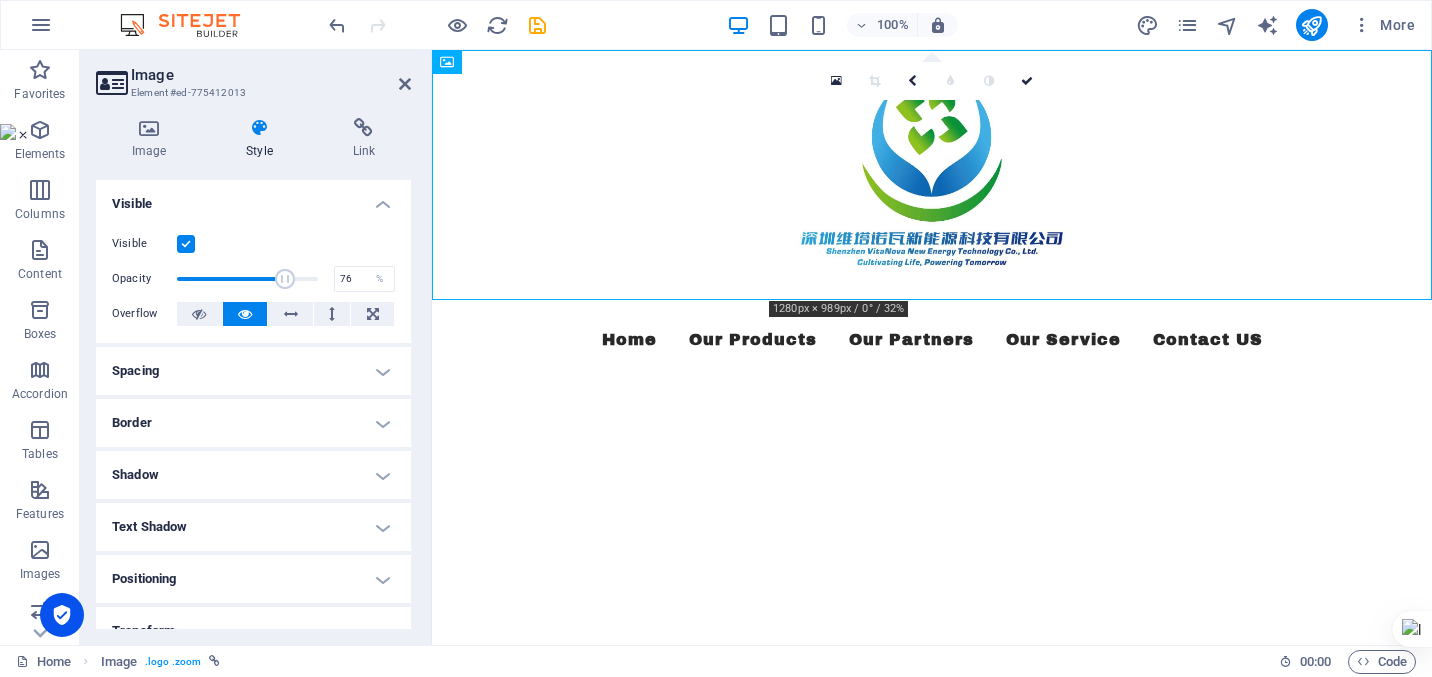 drag, startPoint x: 315, startPoint y: 277, endPoint x: 281, endPoint y: 276, distance: 34.0147 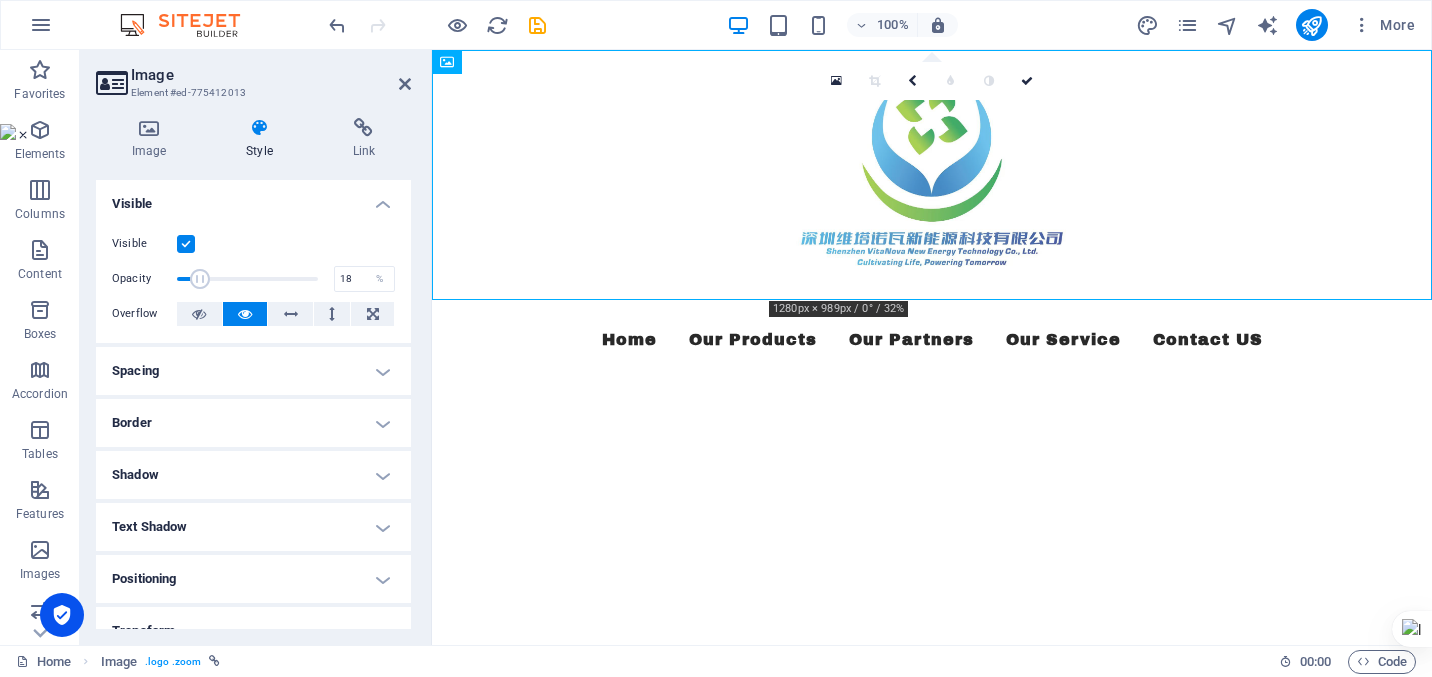 drag, startPoint x: 282, startPoint y: 276, endPoint x: 201, endPoint y: 276, distance: 81 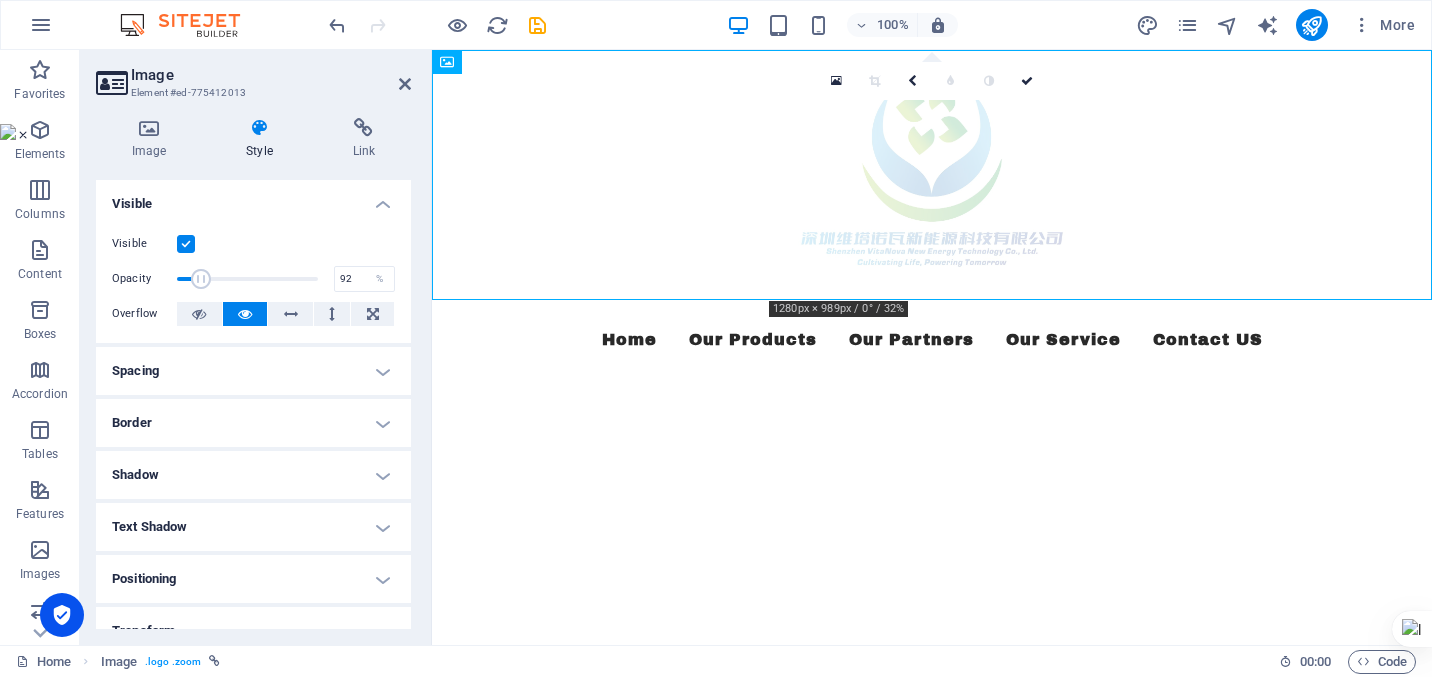type on "100" 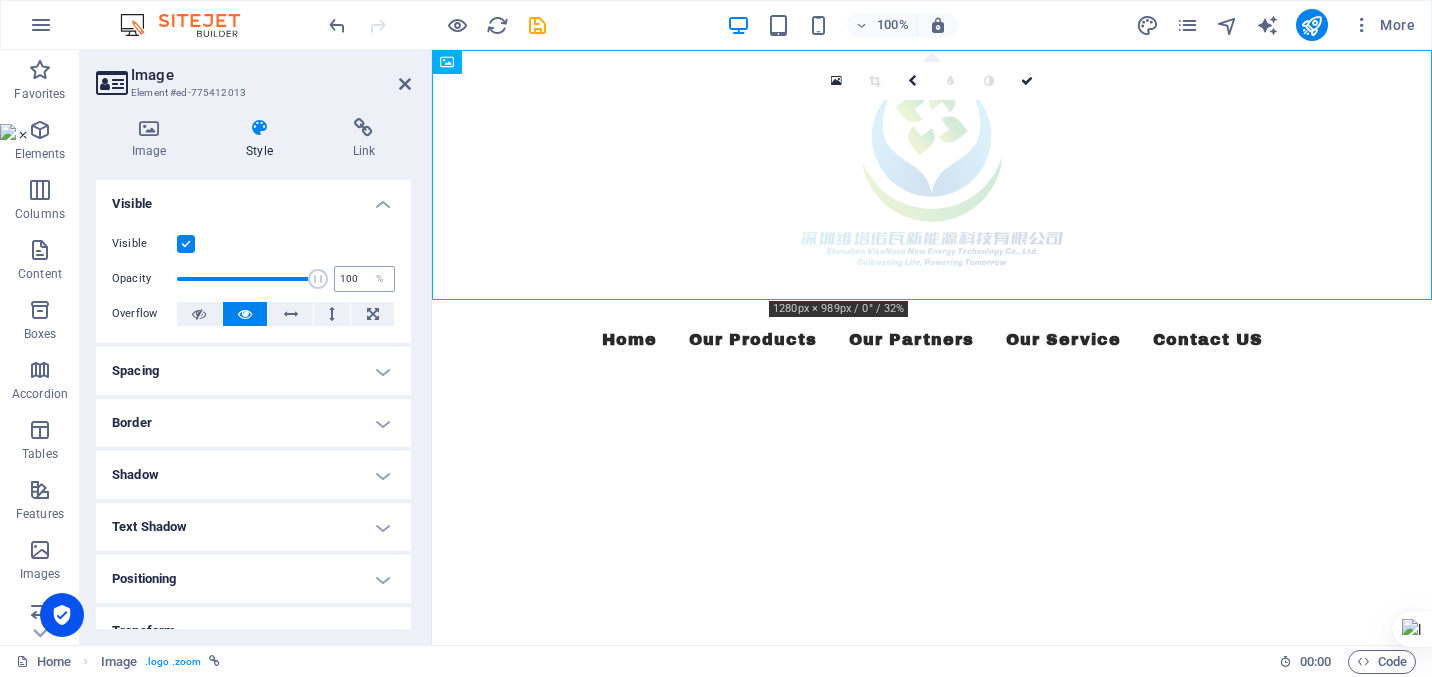 drag, startPoint x: 201, startPoint y: 280, endPoint x: 356, endPoint y: 285, distance: 155.08063 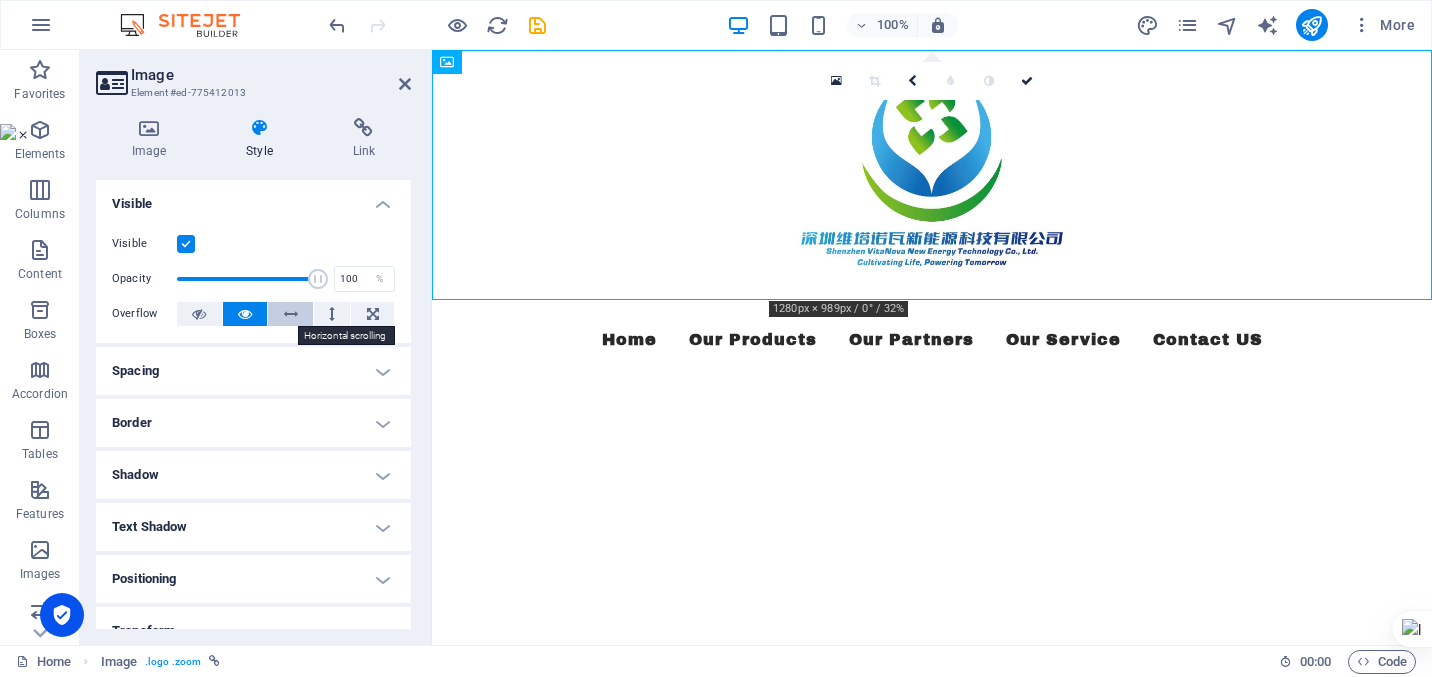 click at bounding box center (290, 314) 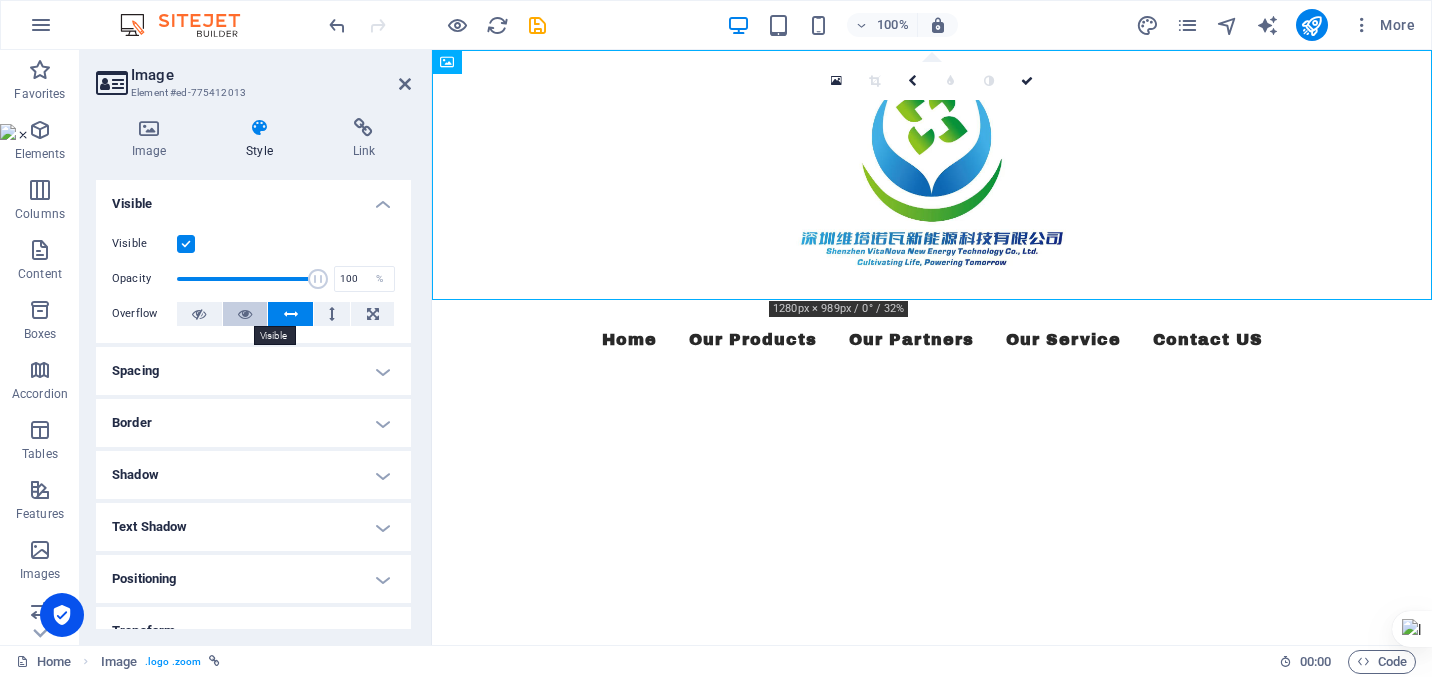 click at bounding box center (245, 314) 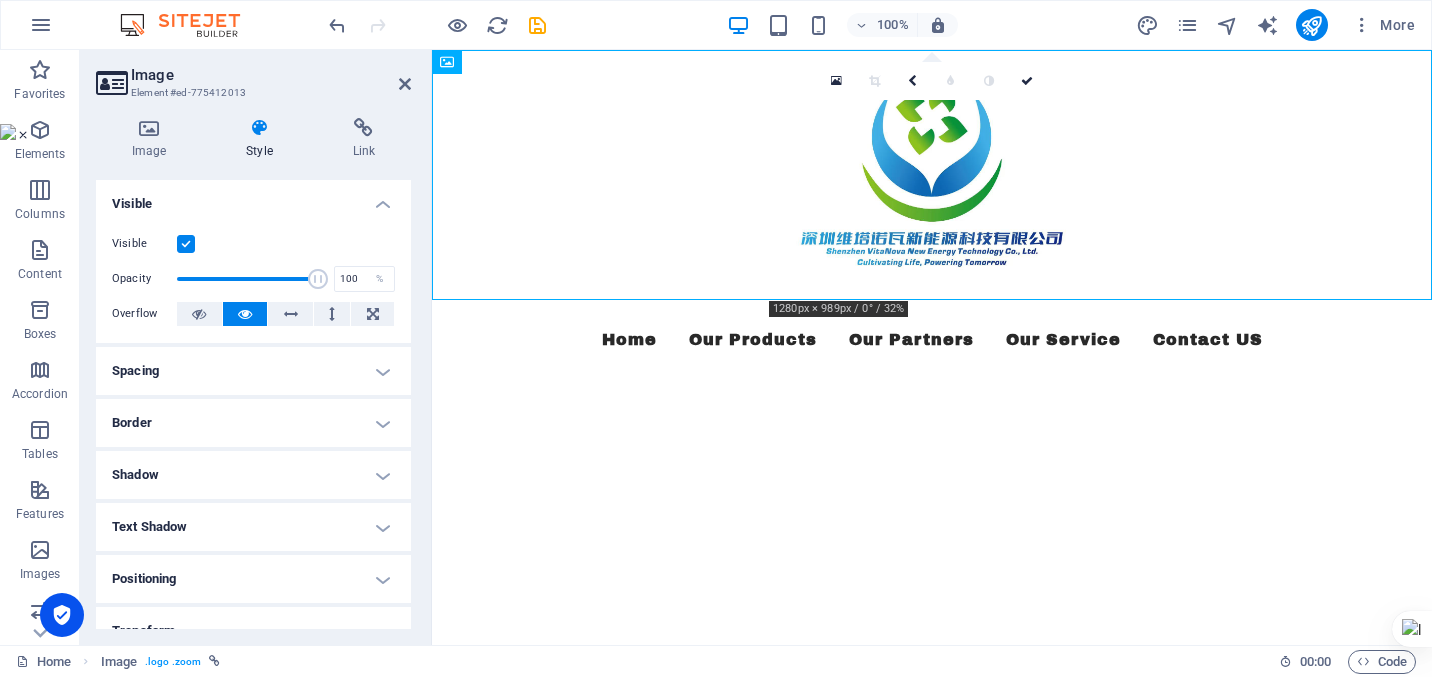 click on "Spacing" at bounding box center (253, 371) 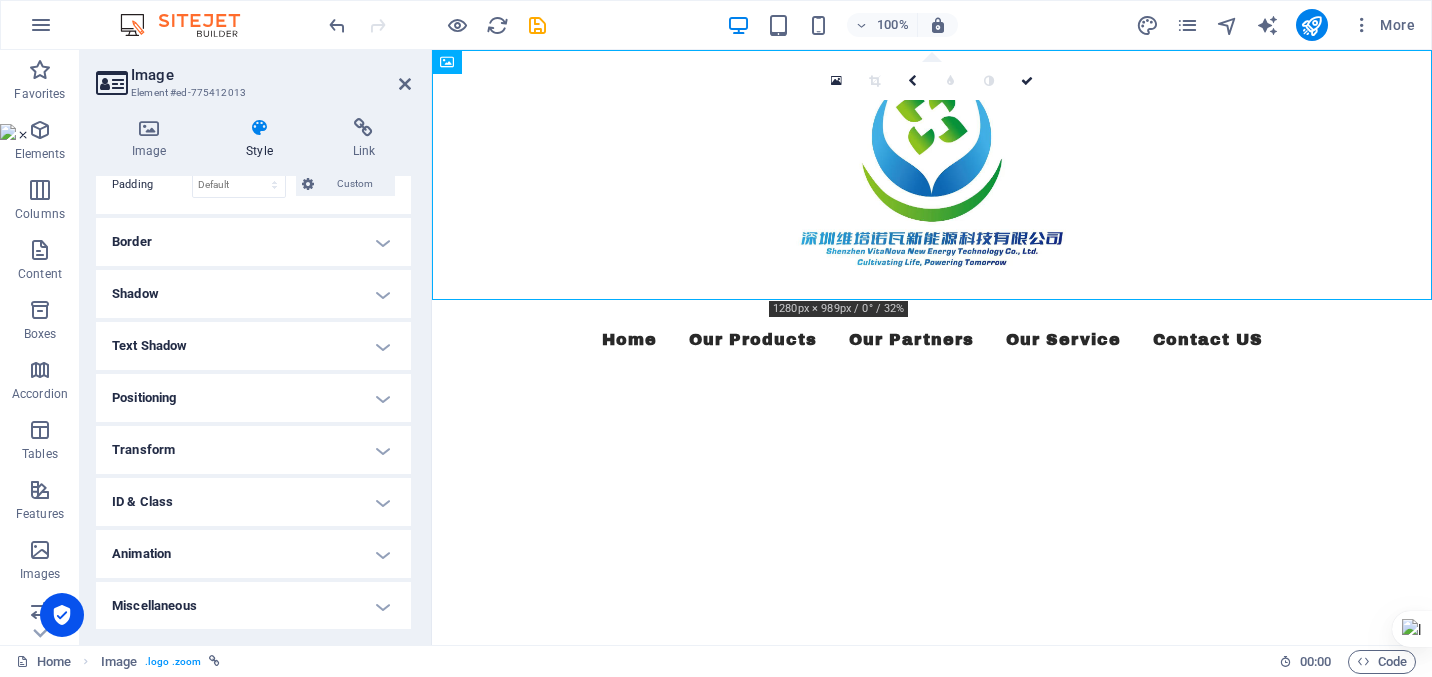 scroll, scrollTop: 0, scrollLeft: 0, axis: both 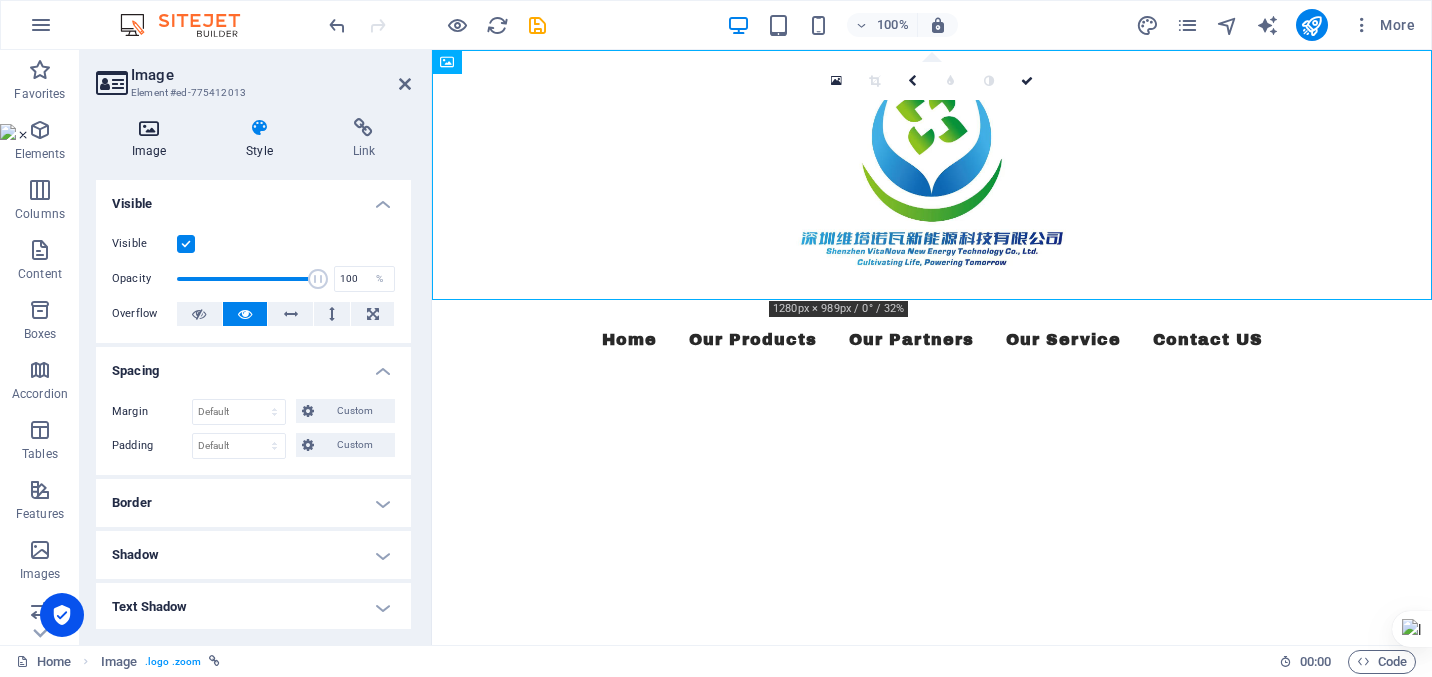 click on "Image" at bounding box center [153, 139] 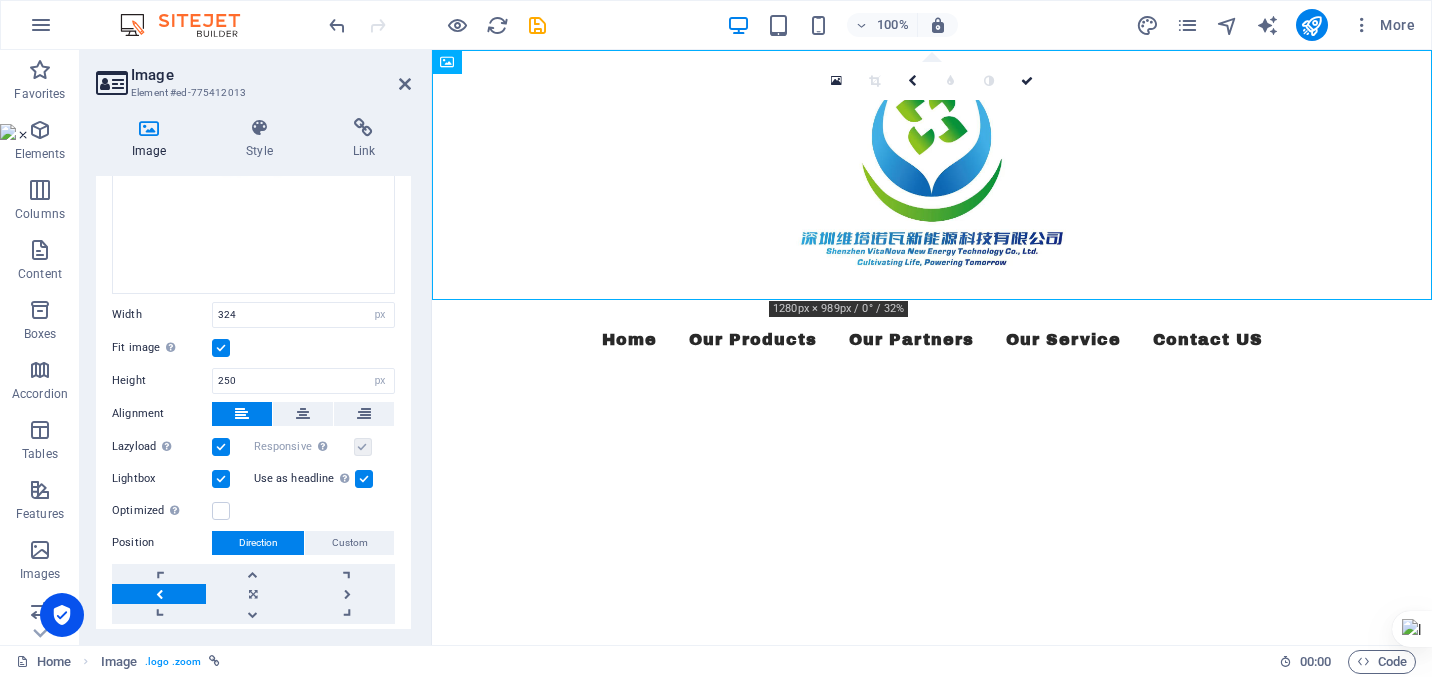 scroll, scrollTop: 439, scrollLeft: 0, axis: vertical 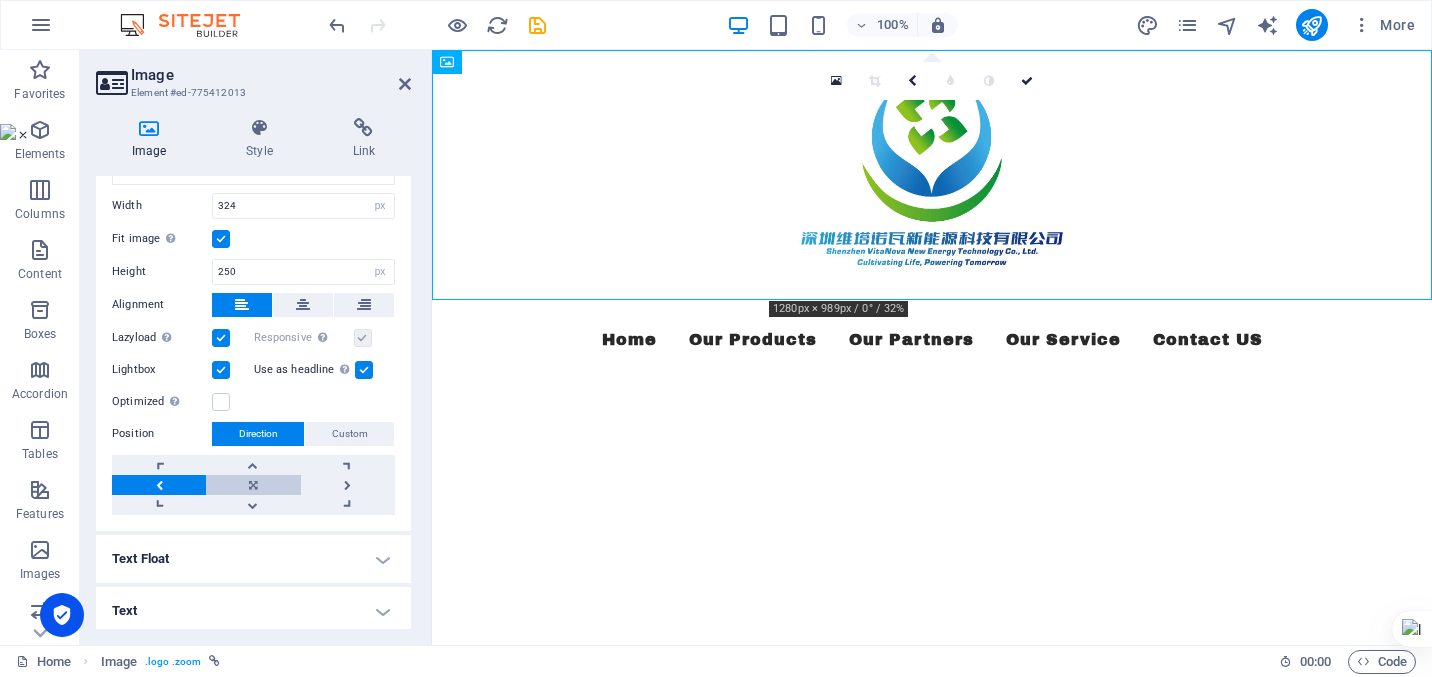 click at bounding box center [253, 485] 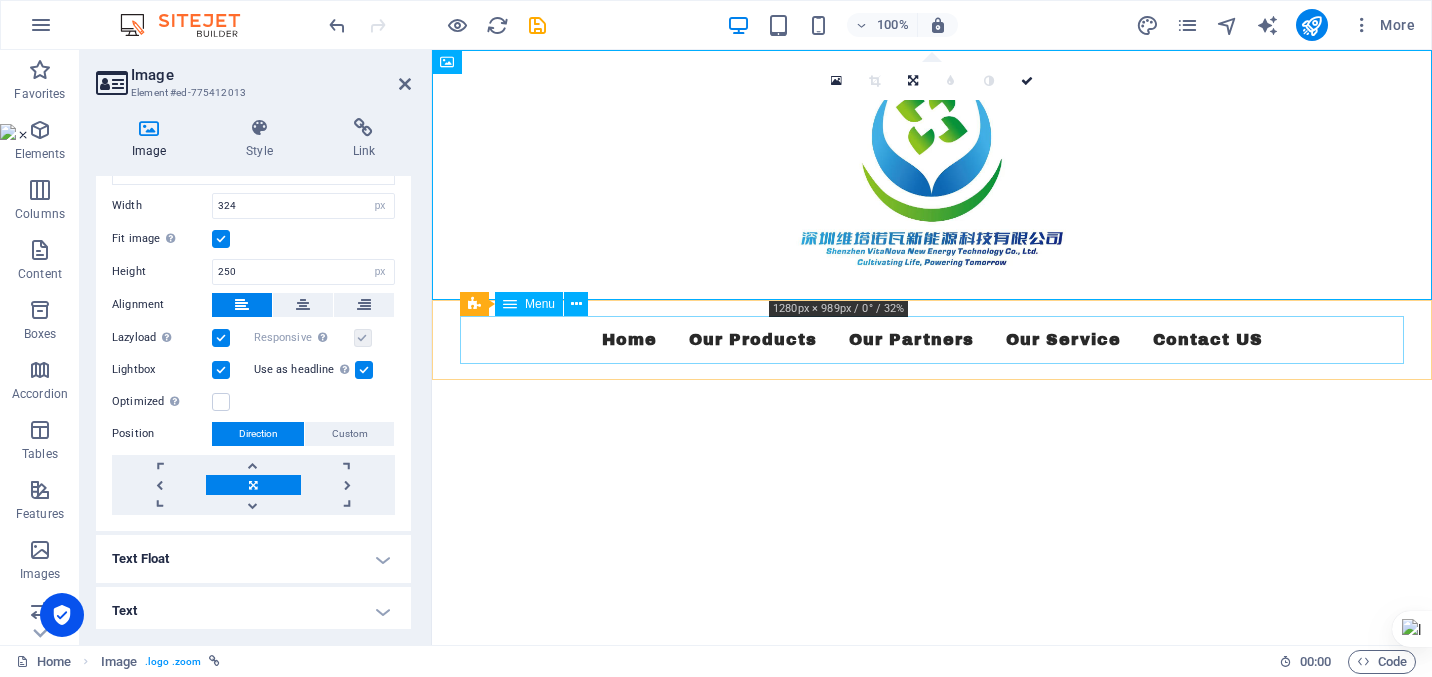 click on "Home Our Products Our Partners Our Service Contact US" at bounding box center (932, 340) 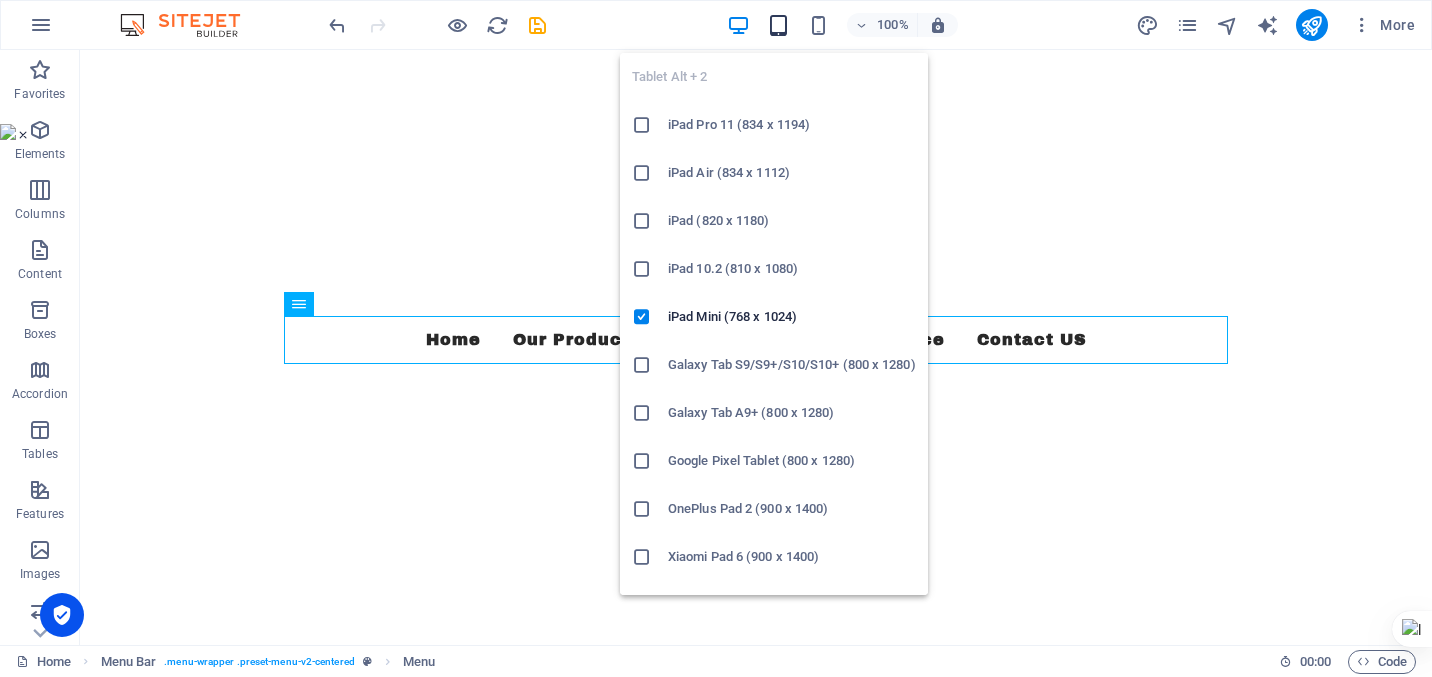 click at bounding box center (778, 25) 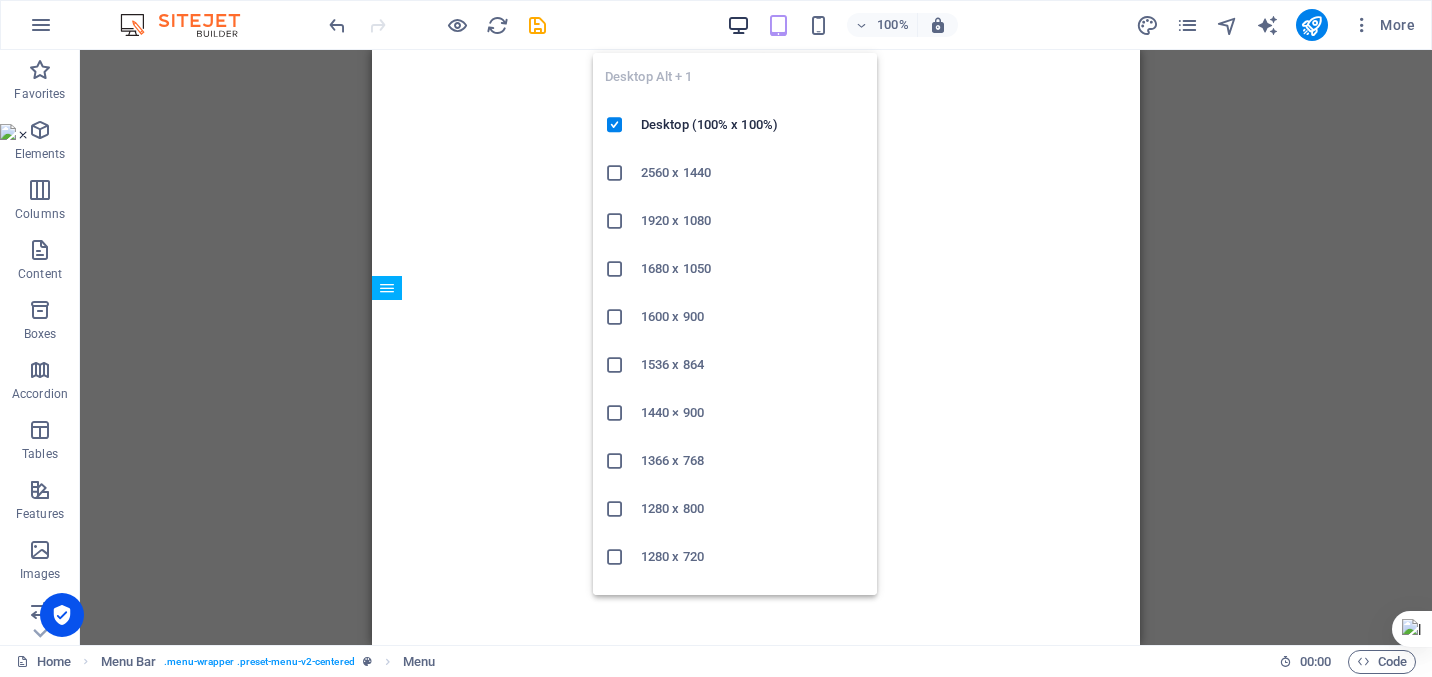 click at bounding box center (738, 25) 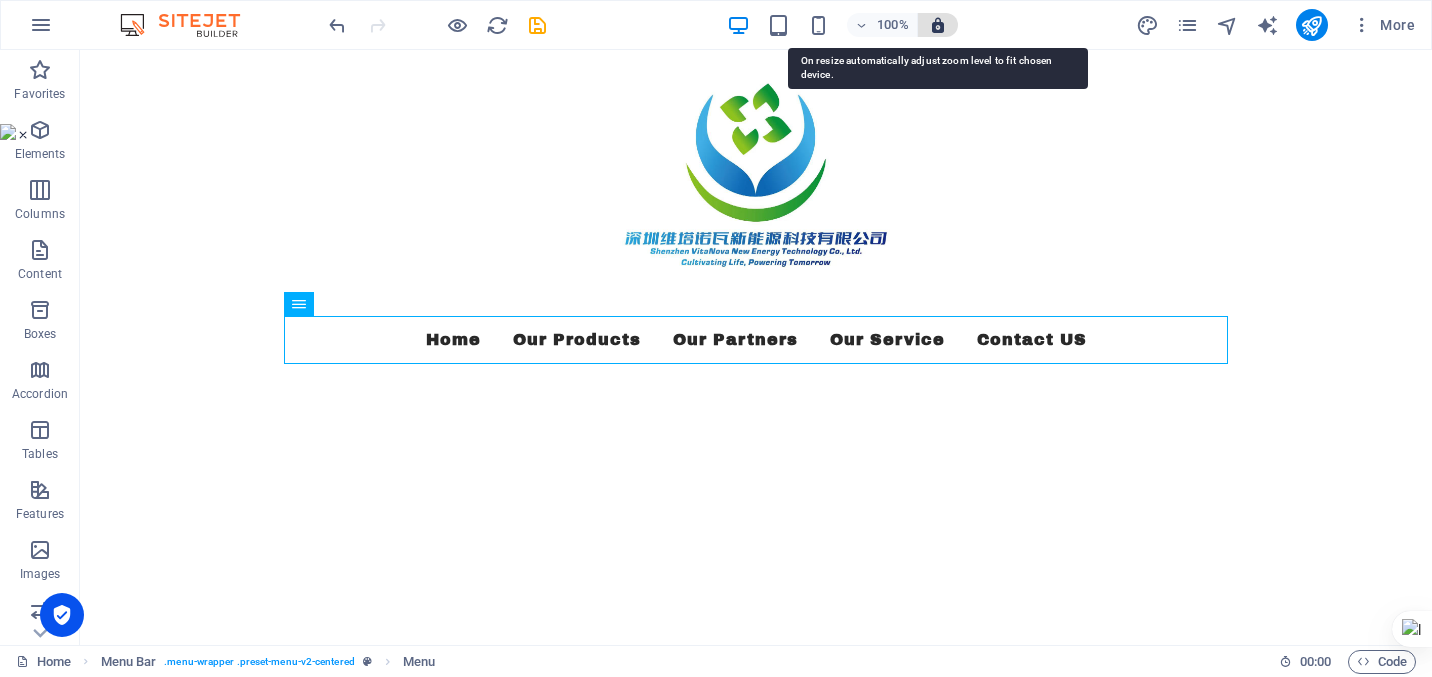 click at bounding box center [938, 25] 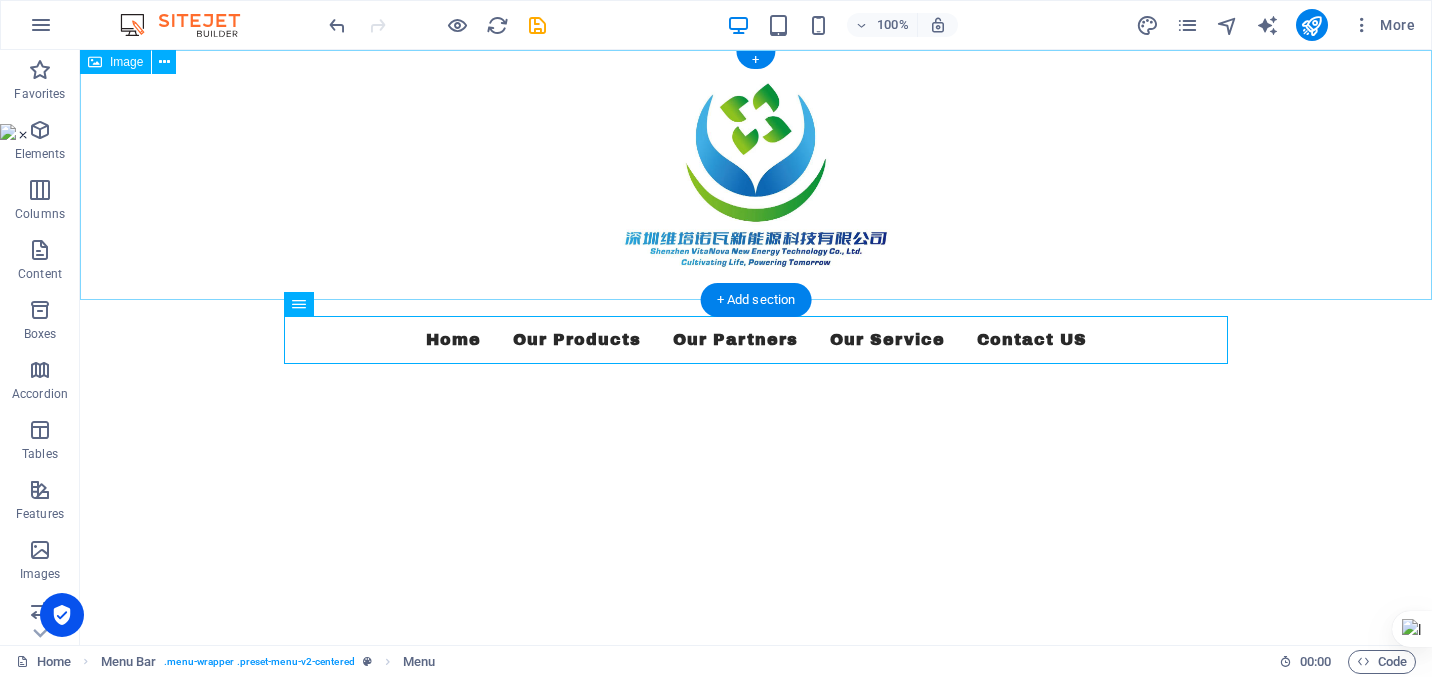 click at bounding box center (756, 175) 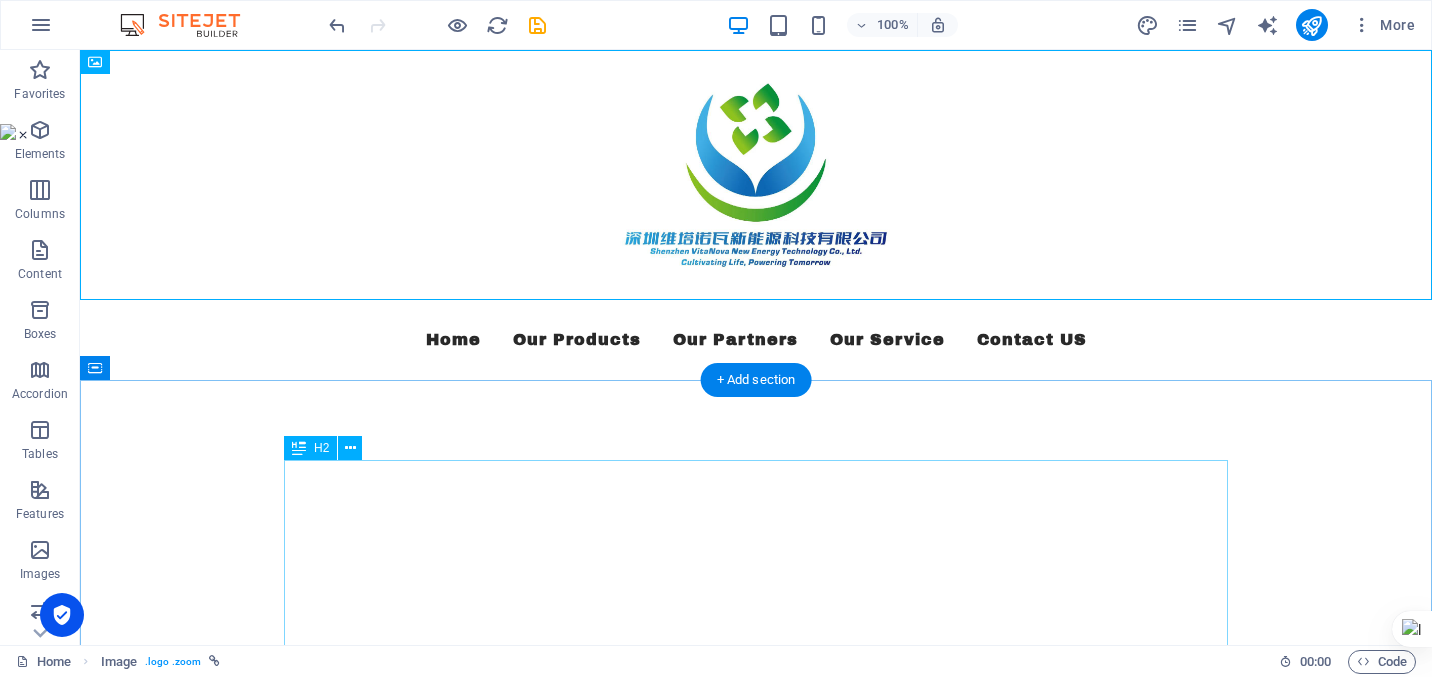 click on "Welcome to Shenzhen VitaNova New Energy  Technology Co., Ltd." at bounding box center [756, 1016] 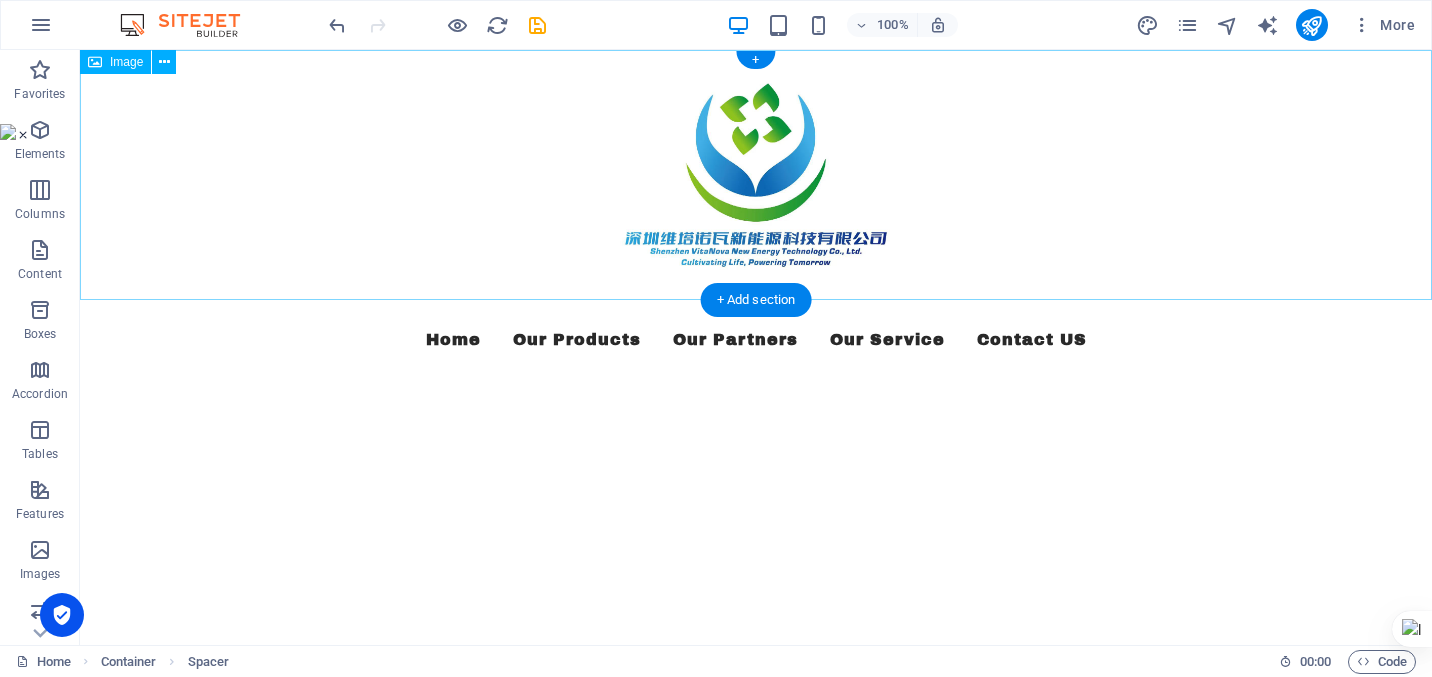 click at bounding box center (756, 175) 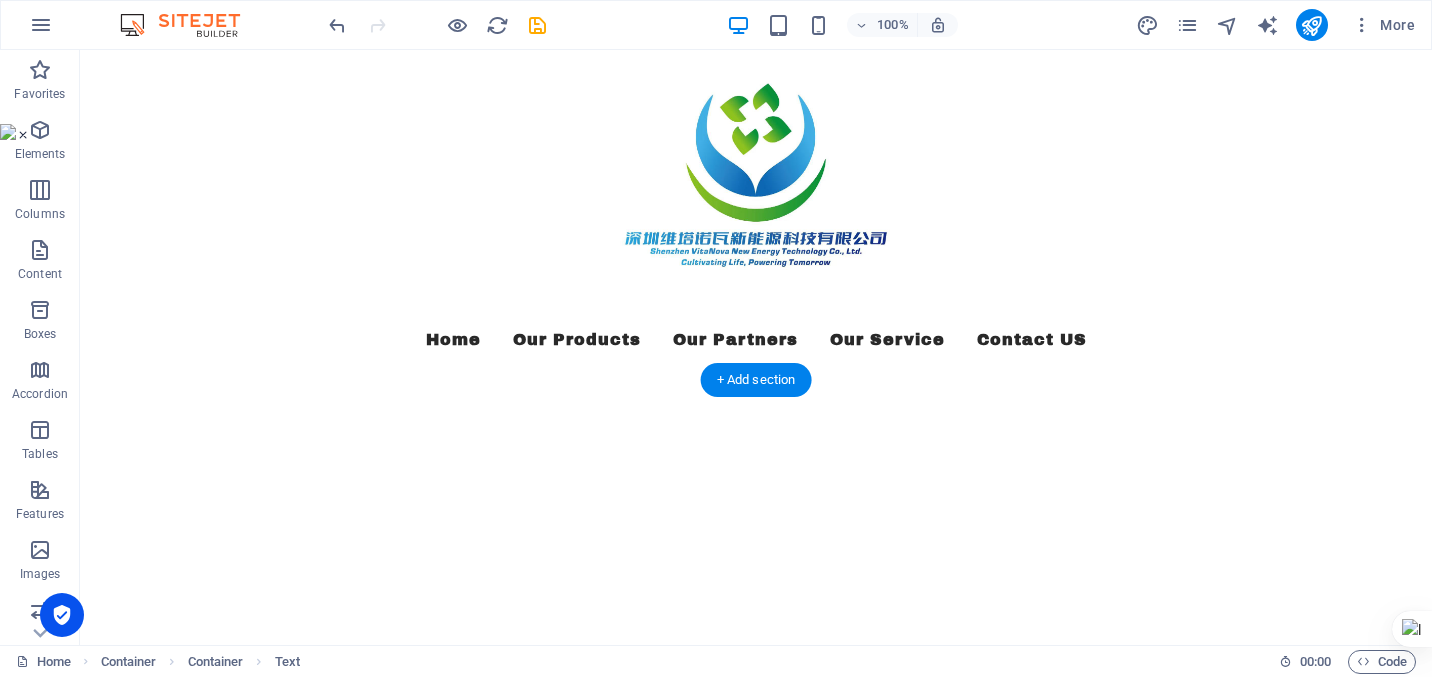 click on "Welcome to Shenzhen VitaNova New Energy  Technology Co., Ltd." at bounding box center (756, 1016) 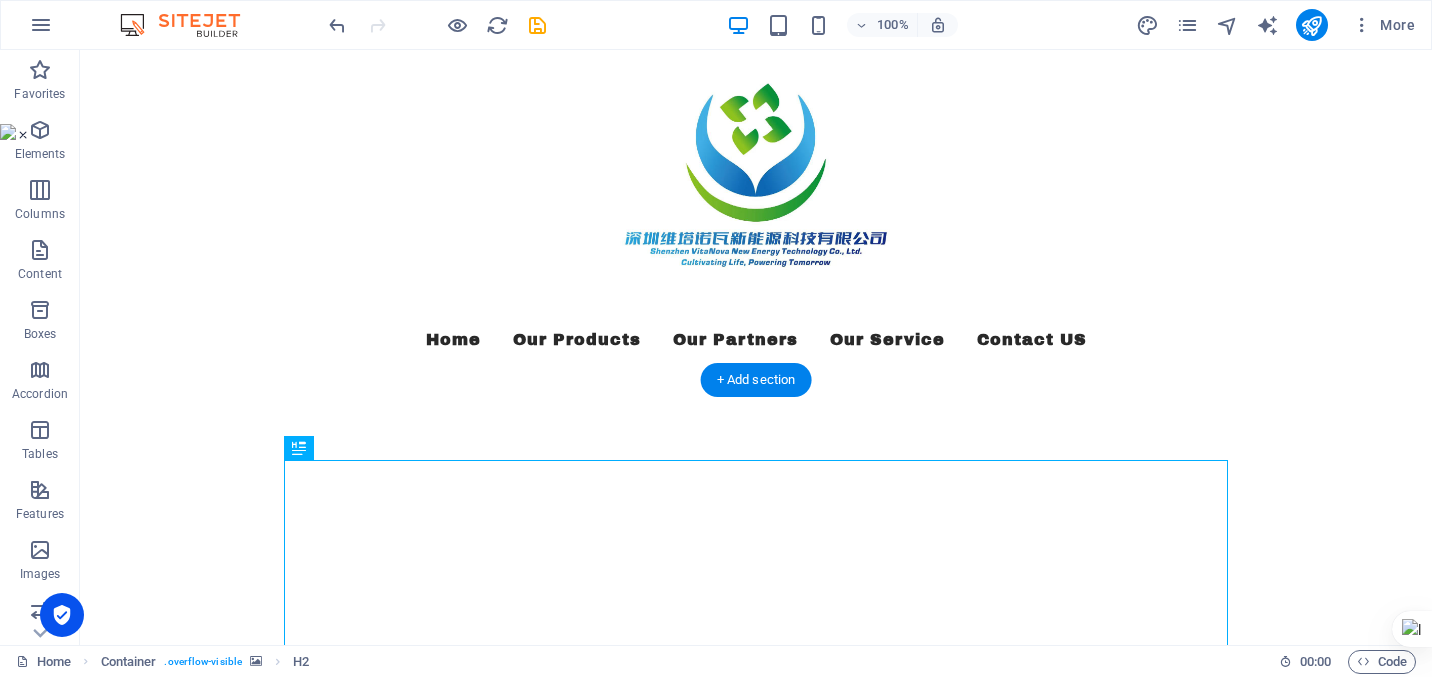 click at bounding box center (756, 380) 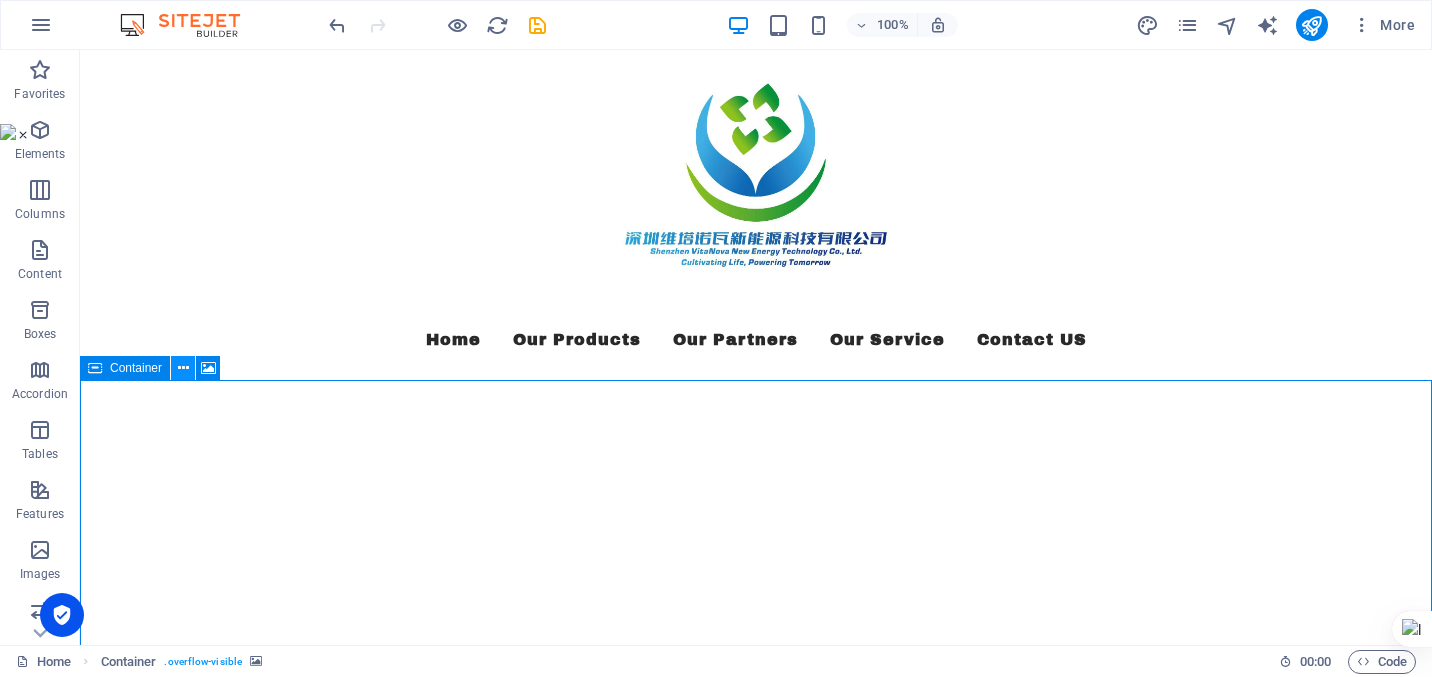 click at bounding box center [183, 368] 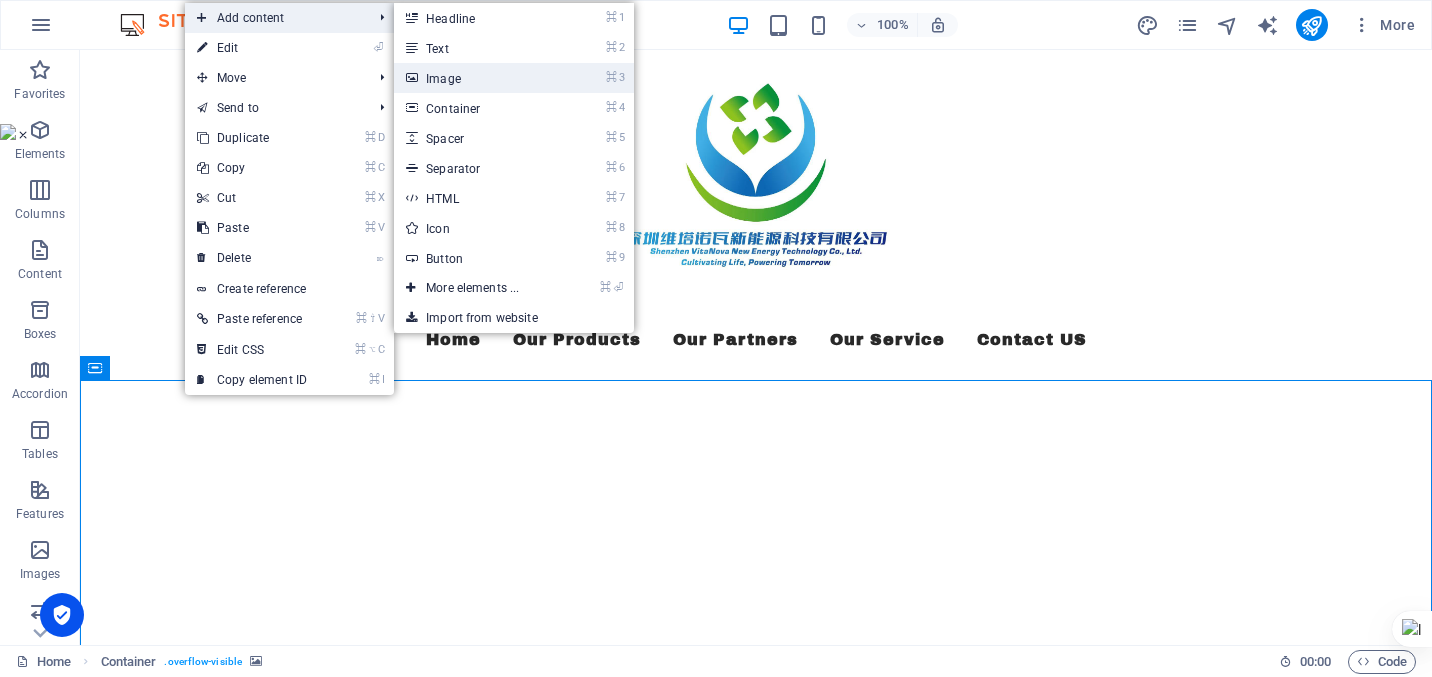 click on "⌘ 3  Image" at bounding box center [476, 78] 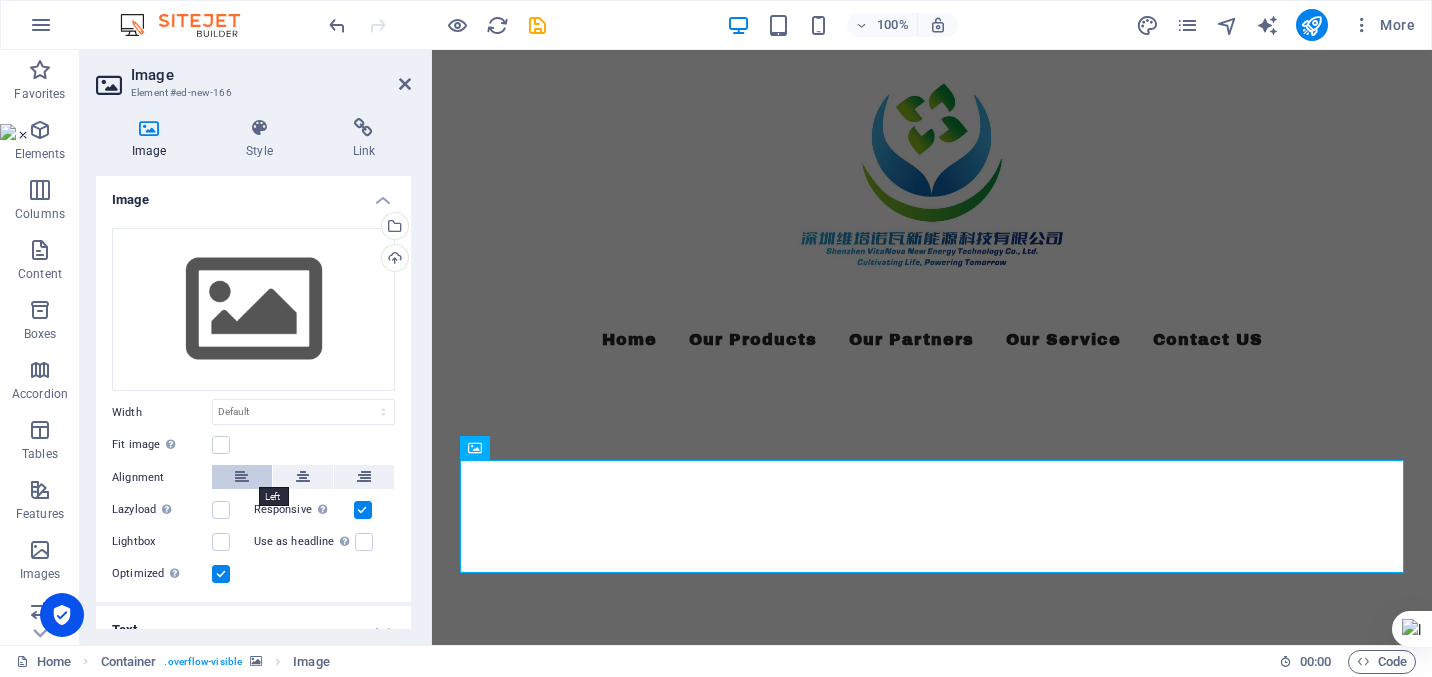 click at bounding box center [242, 477] 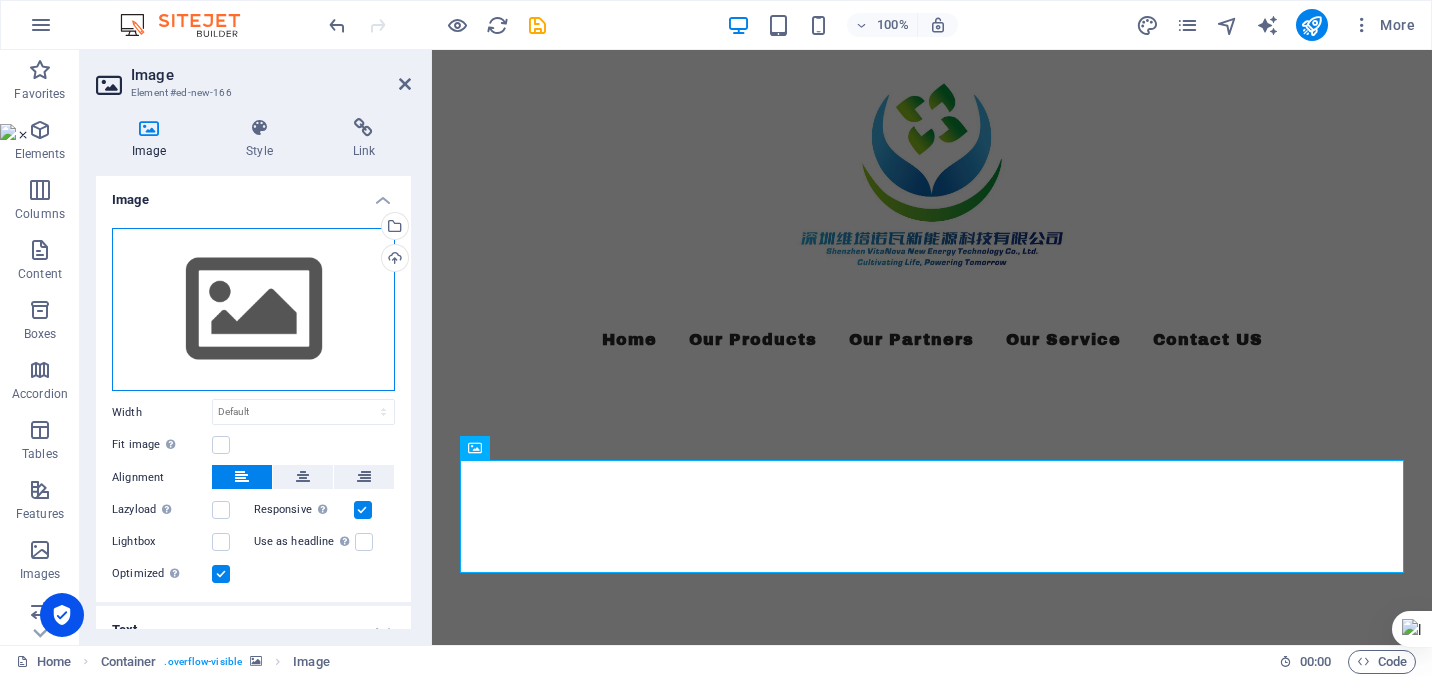 click on "Drag files here, click to choose files or select files from Files or our free stock photos & videos" at bounding box center [253, 310] 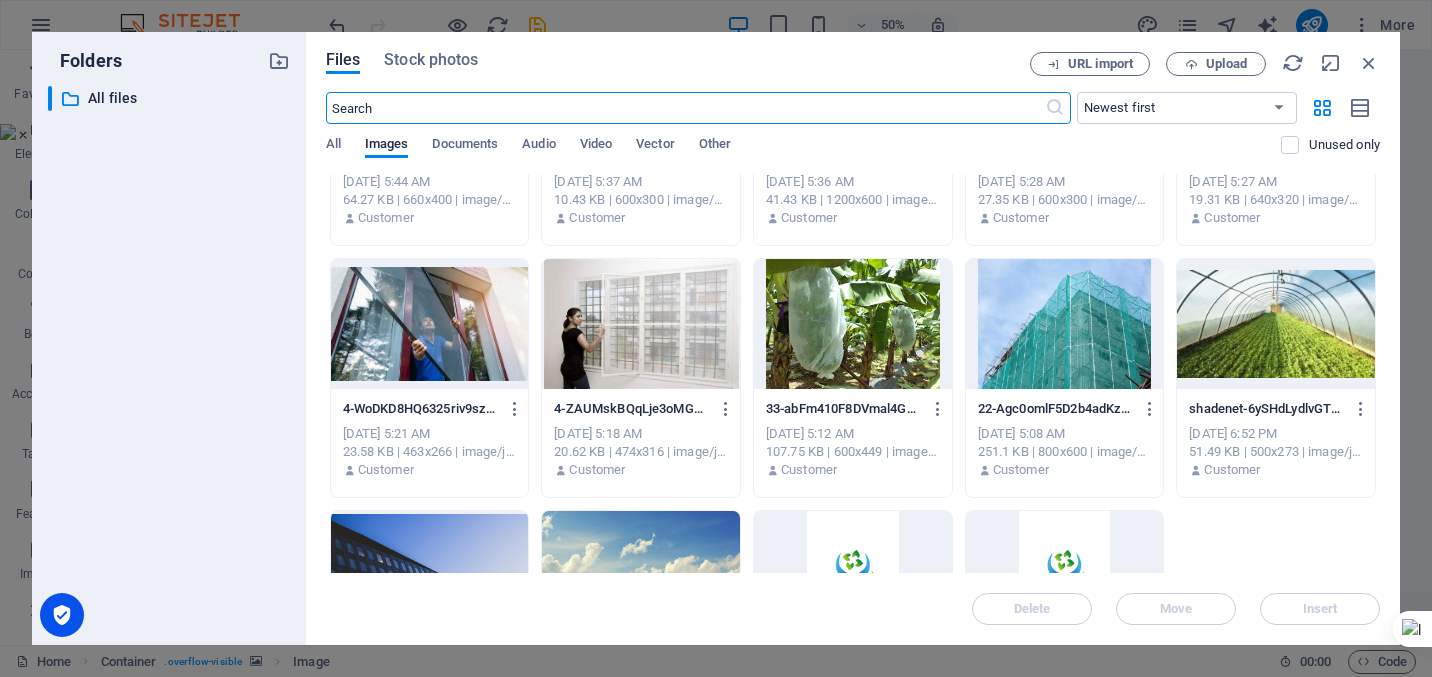 scroll, scrollTop: 685, scrollLeft: 0, axis: vertical 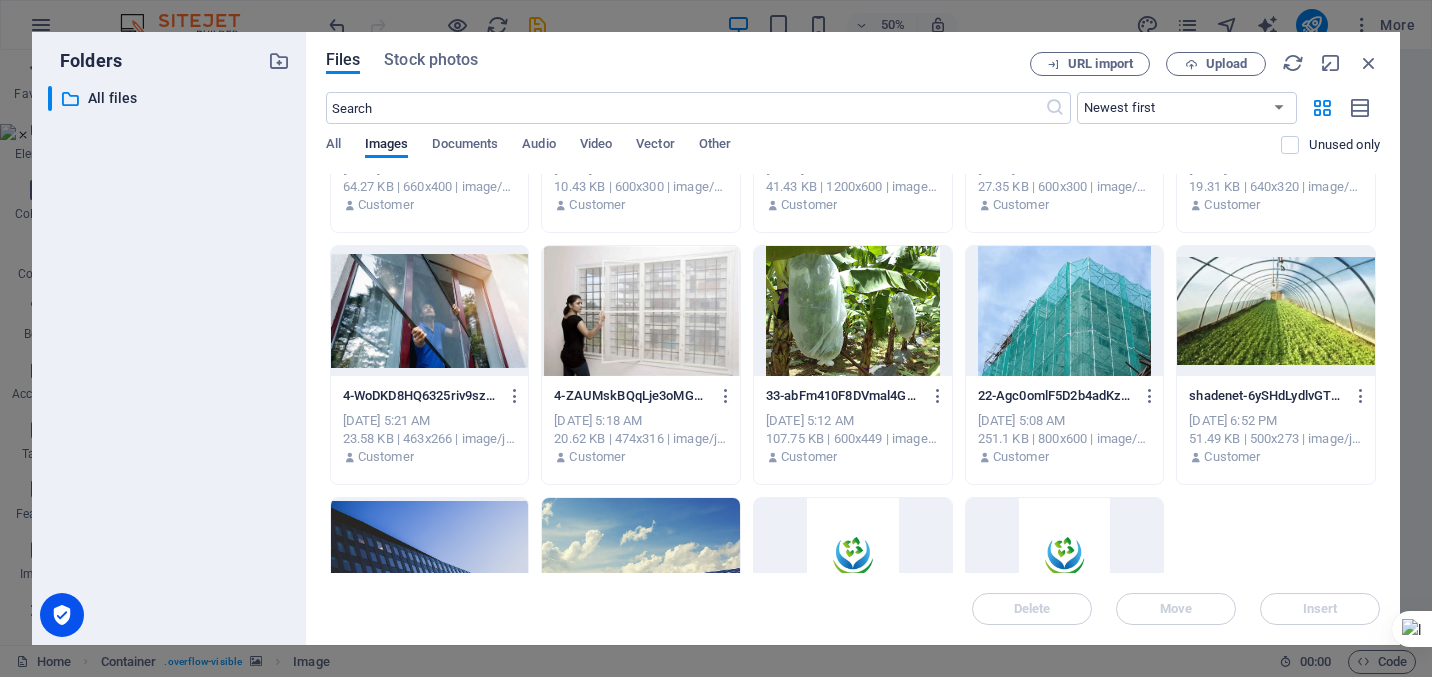 click at bounding box center [853, 563] 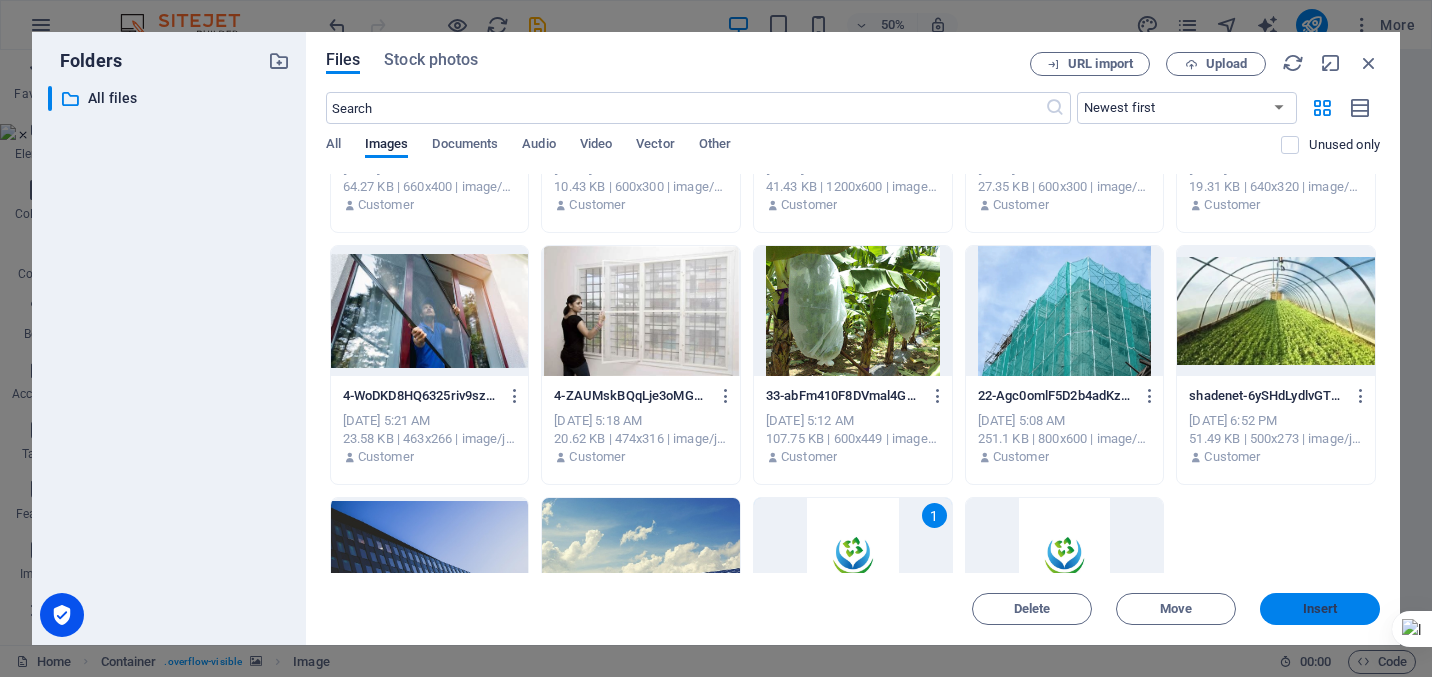 click on "Insert" at bounding box center (1320, 609) 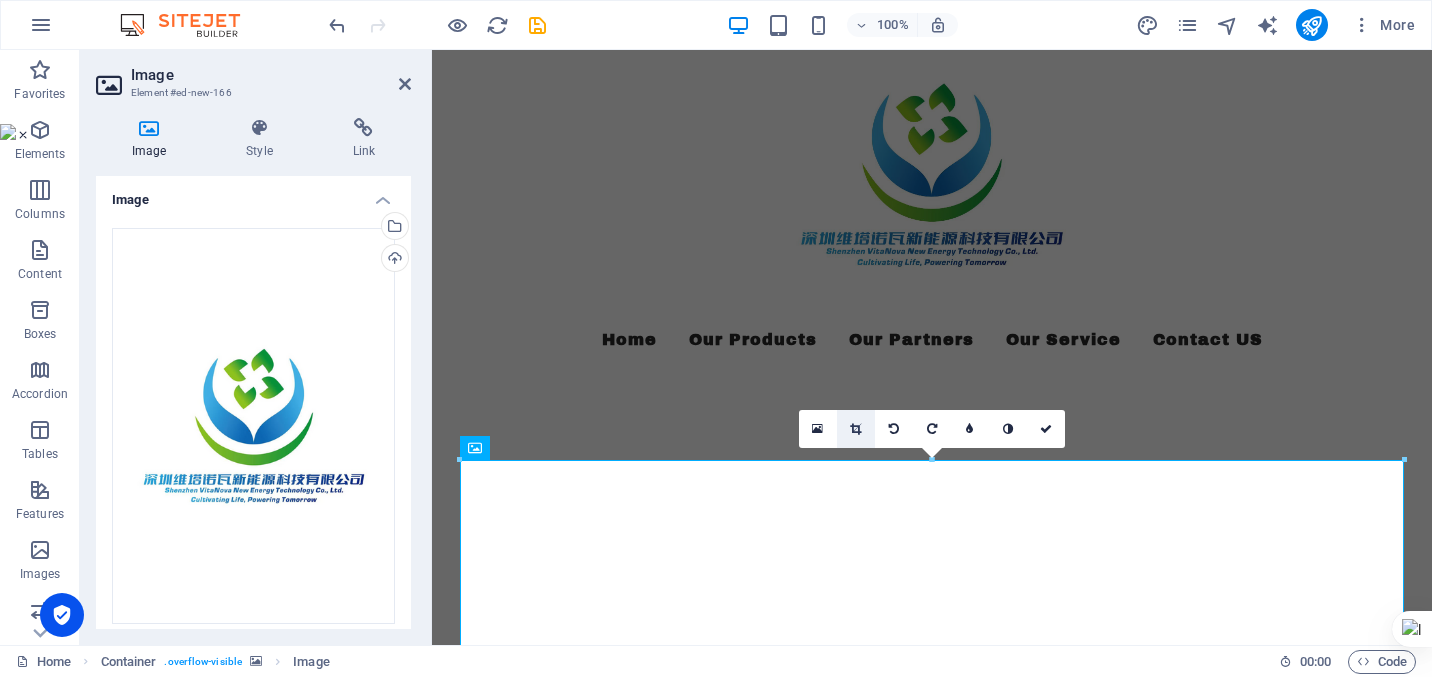click at bounding box center (856, 429) 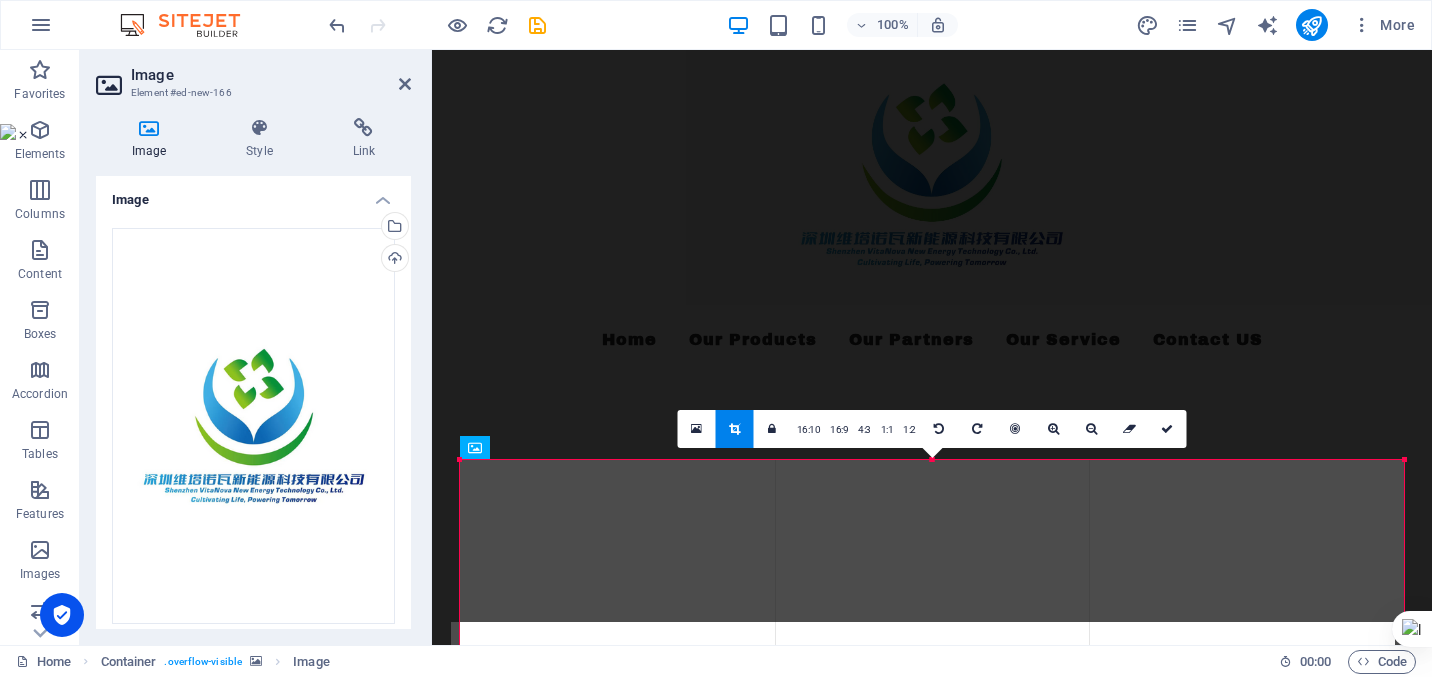 drag, startPoint x: 812, startPoint y: 468, endPoint x: 803, endPoint y: 630, distance: 162.2498 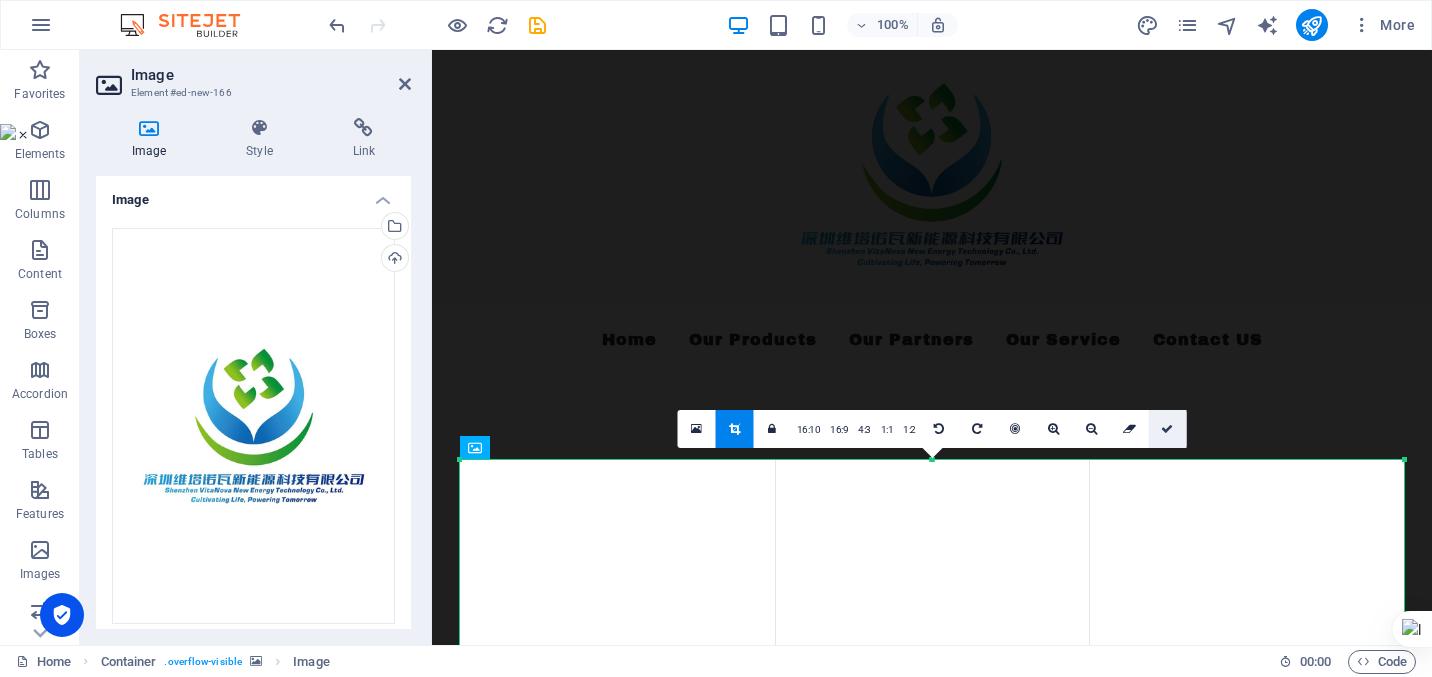 click at bounding box center (1167, 429) 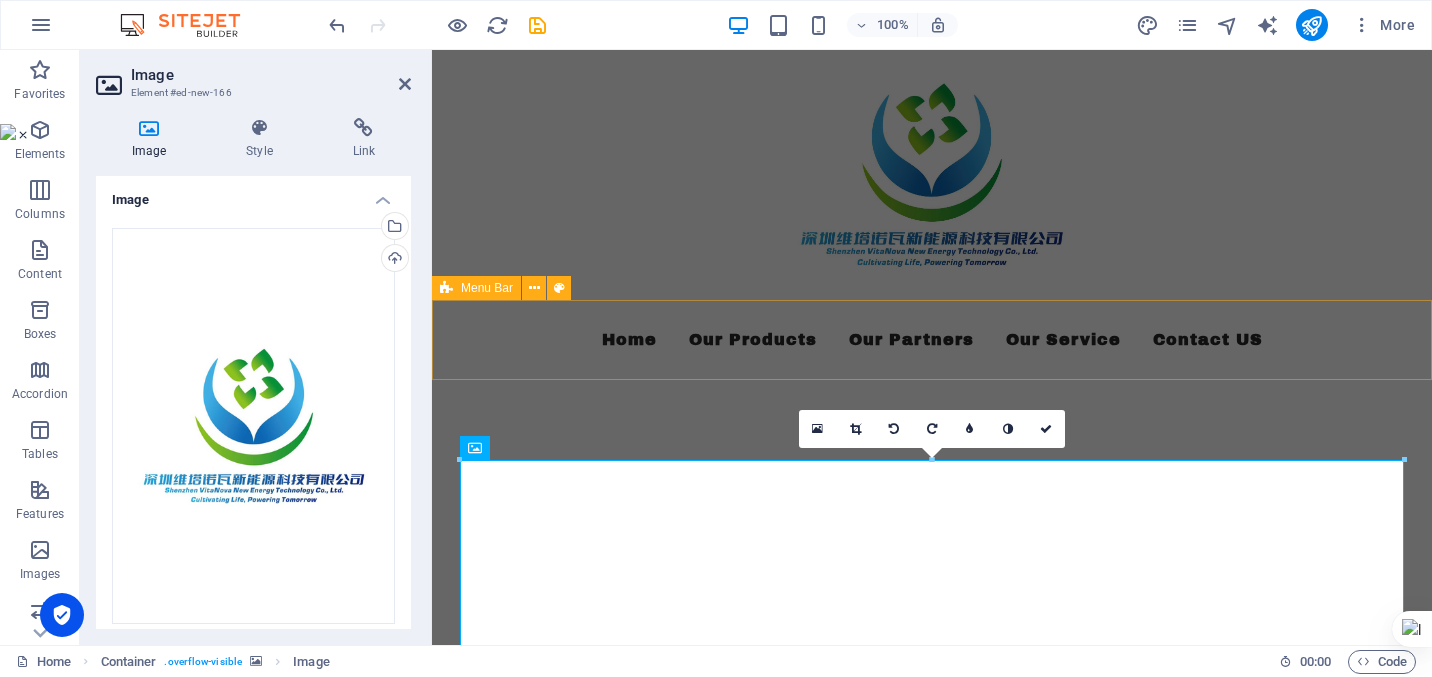 click on "Home Our Products Our Partners Our Service Contact US" at bounding box center (932, 340) 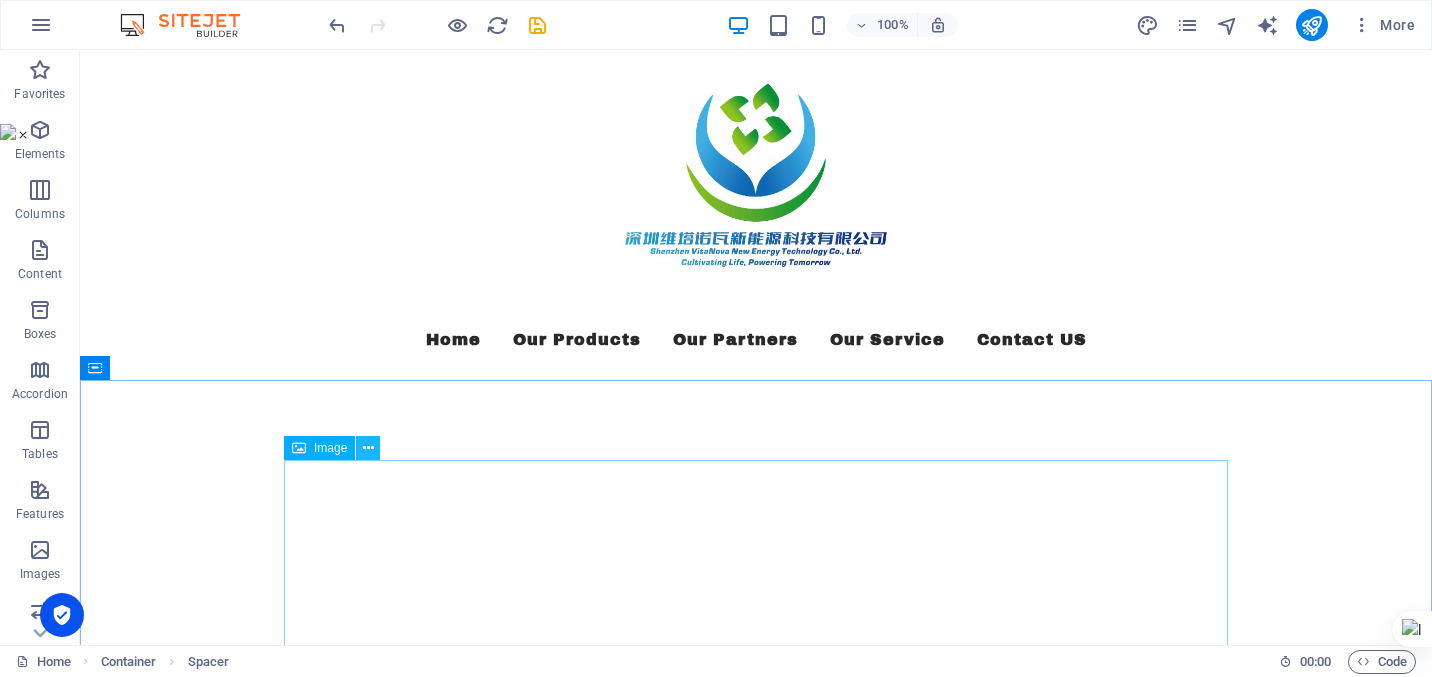 click at bounding box center (368, 448) 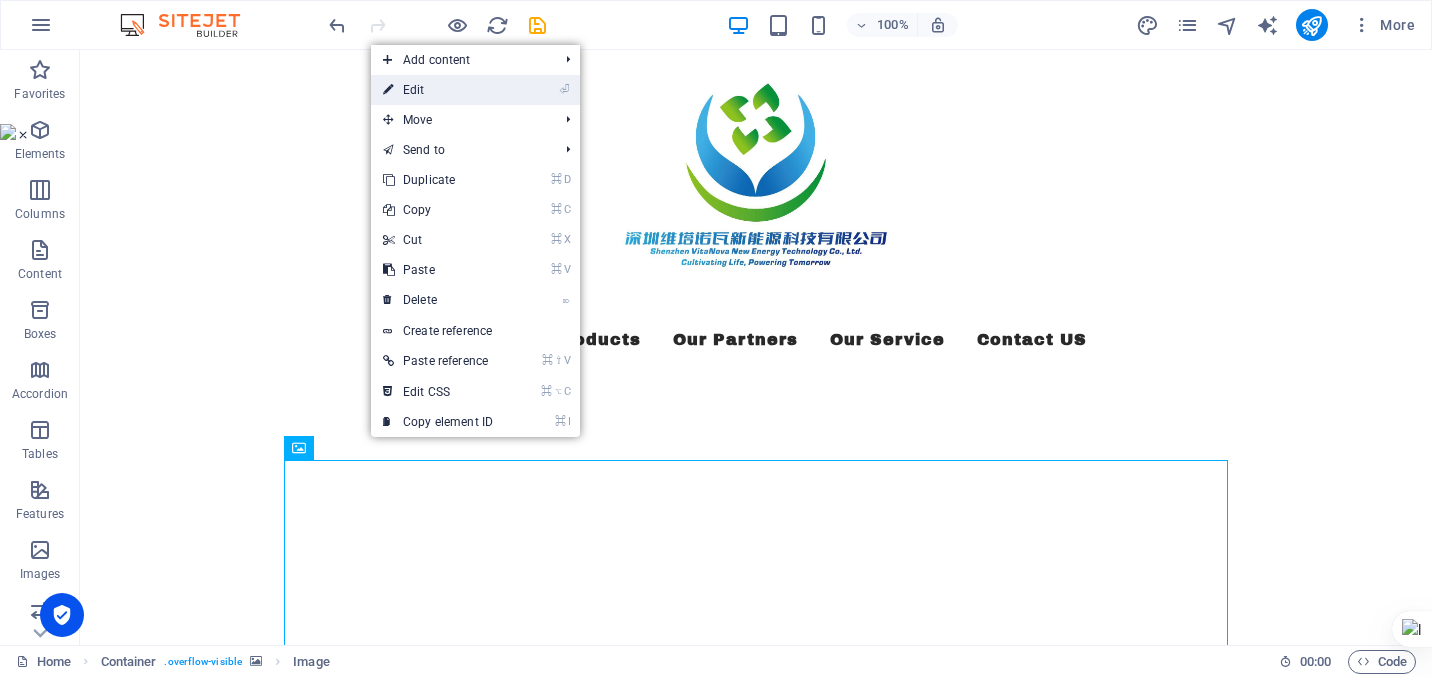 click on "⏎  Edit" at bounding box center [438, 90] 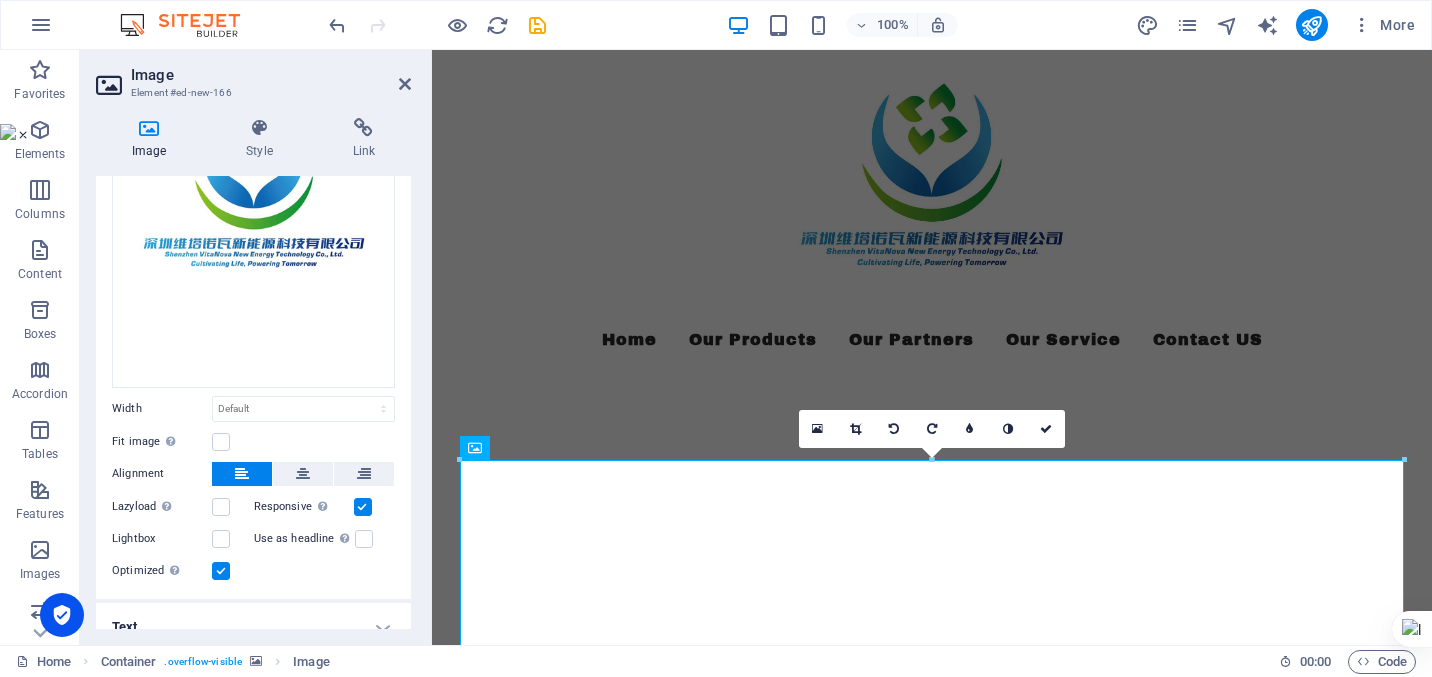 scroll, scrollTop: 244, scrollLeft: 0, axis: vertical 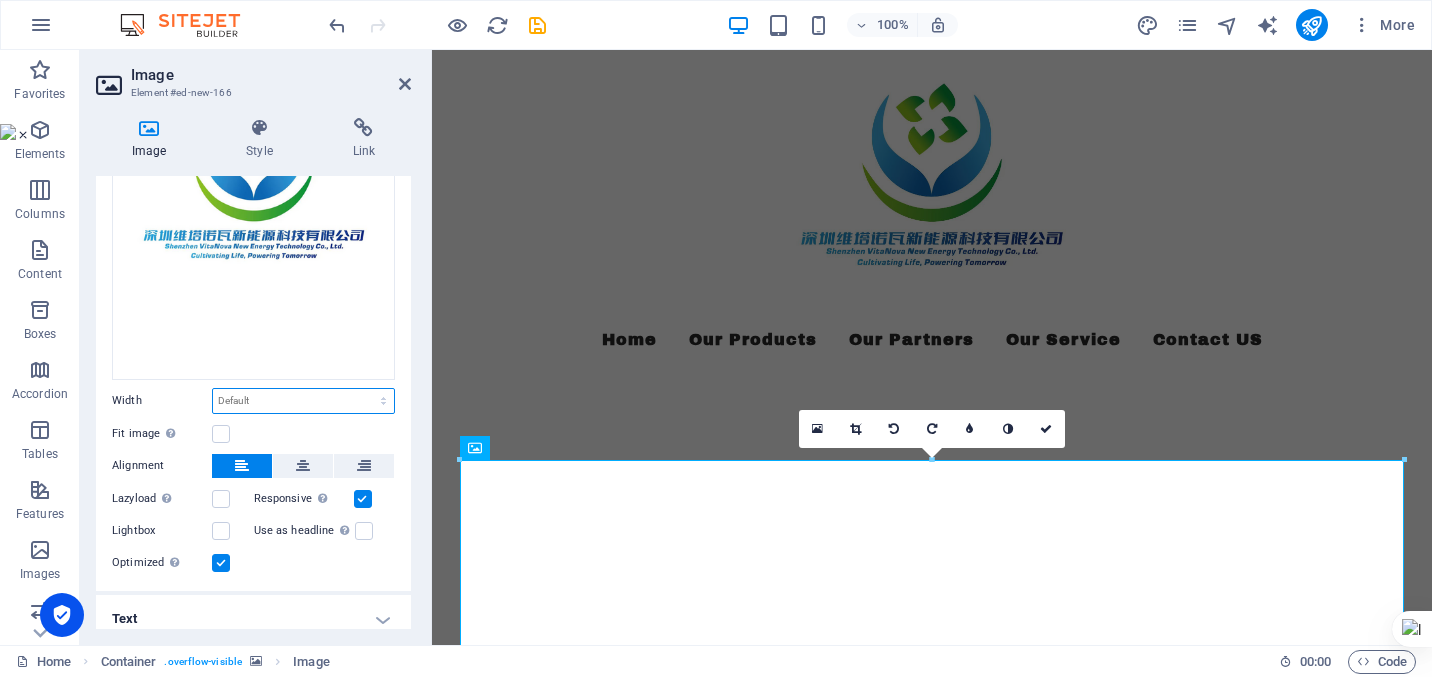 click on "Default auto px rem % em vh vw" at bounding box center [303, 401] 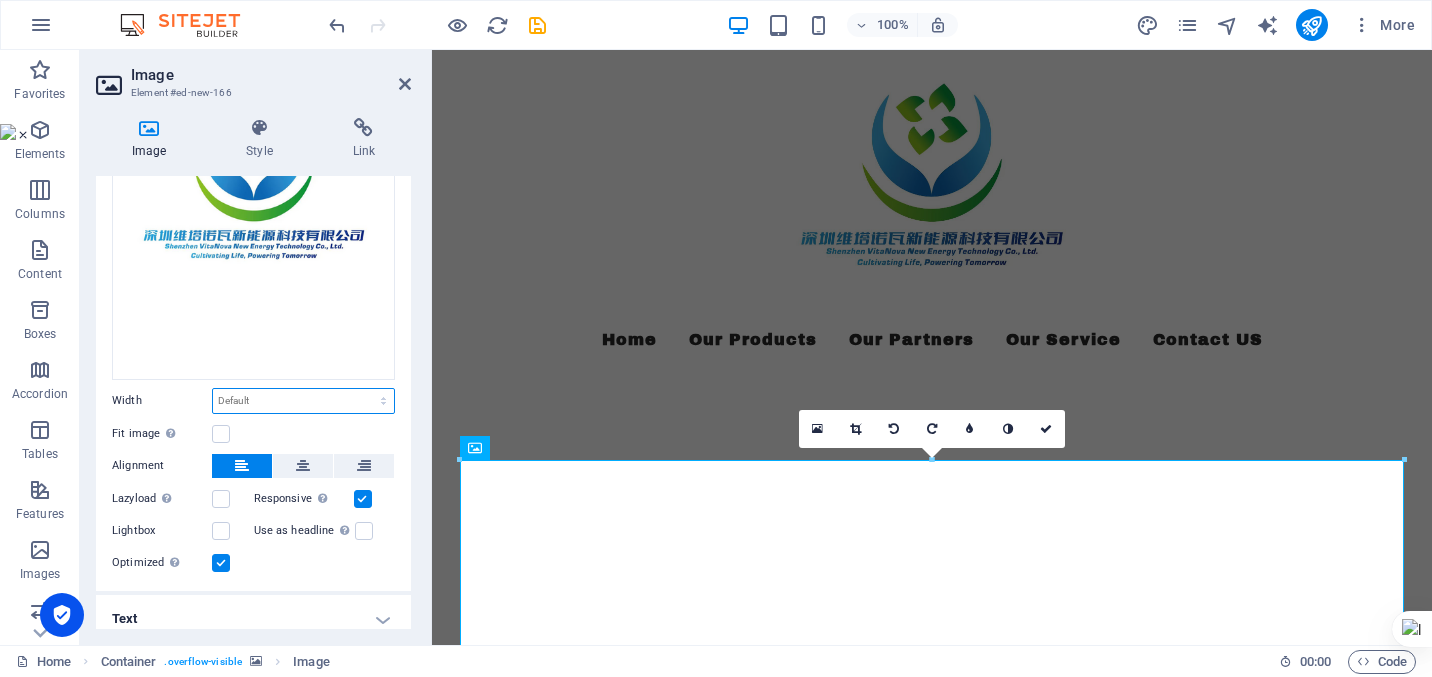 select on "px" 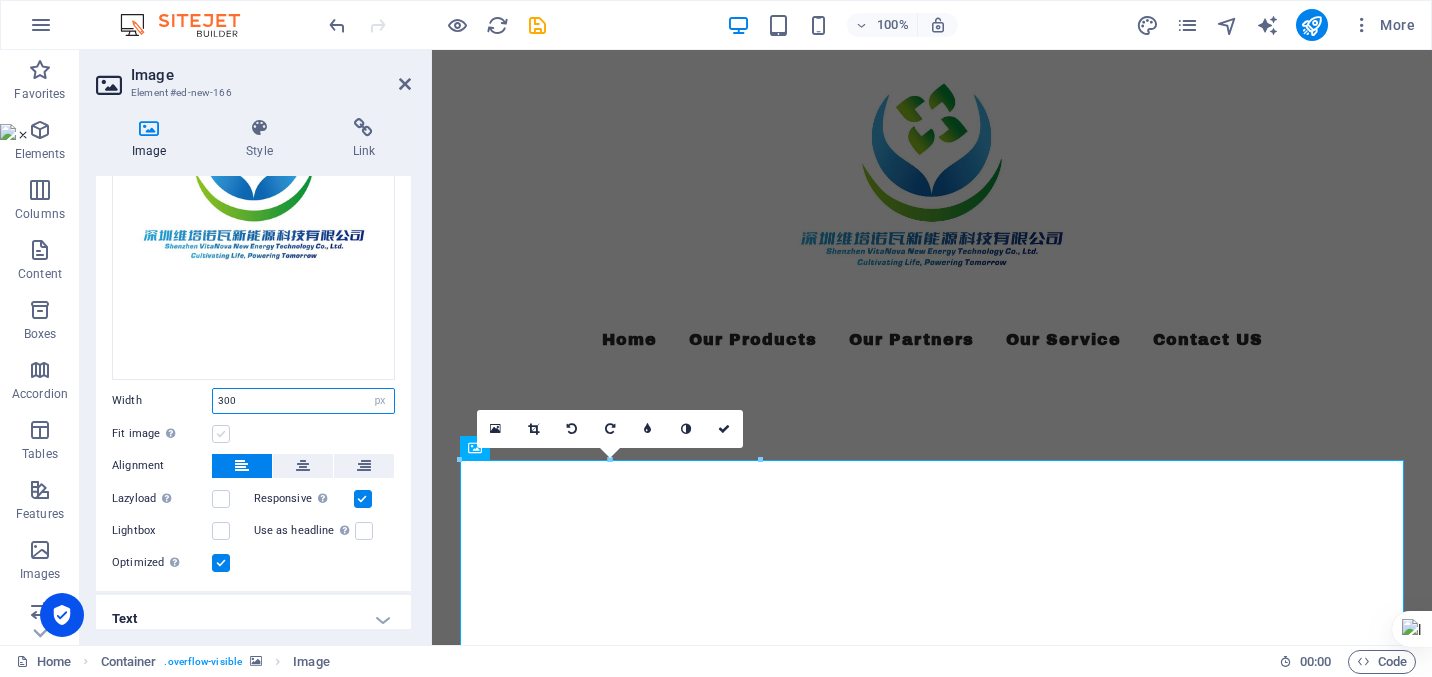 type on "300" 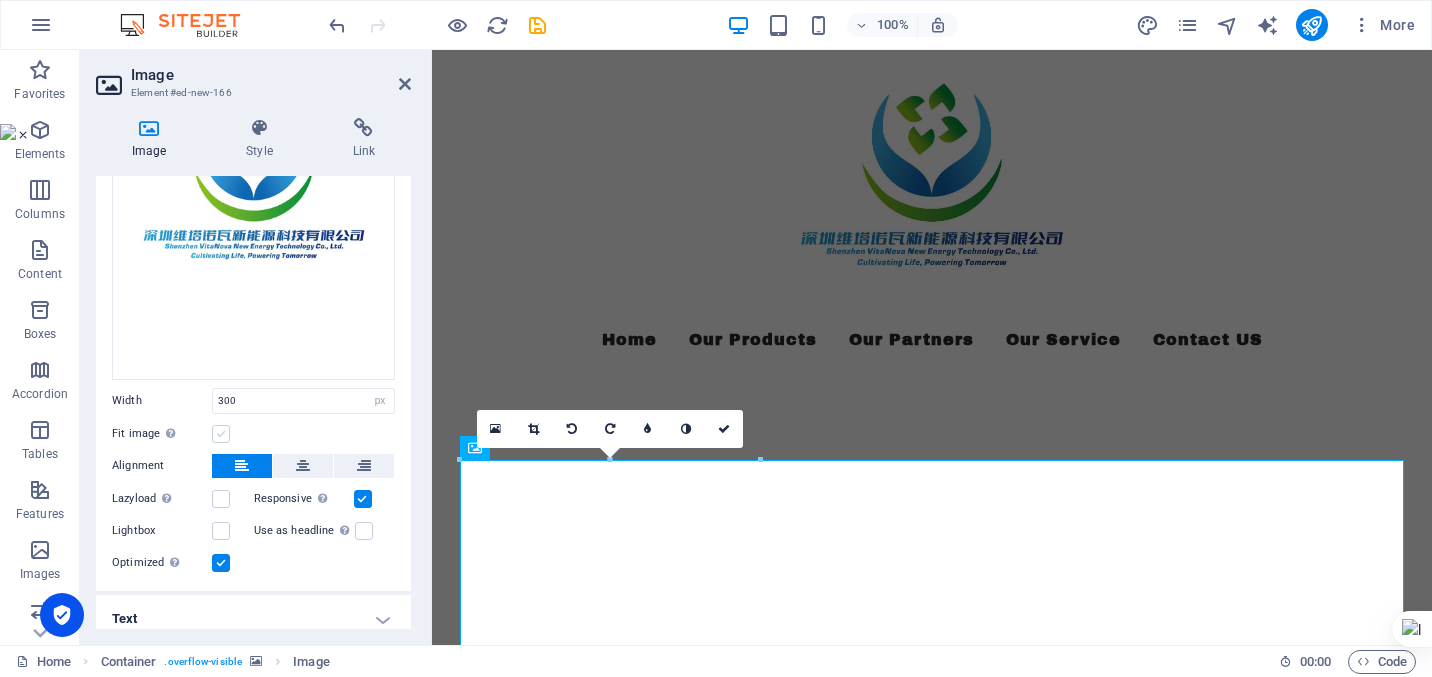 click at bounding box center (221, 434) 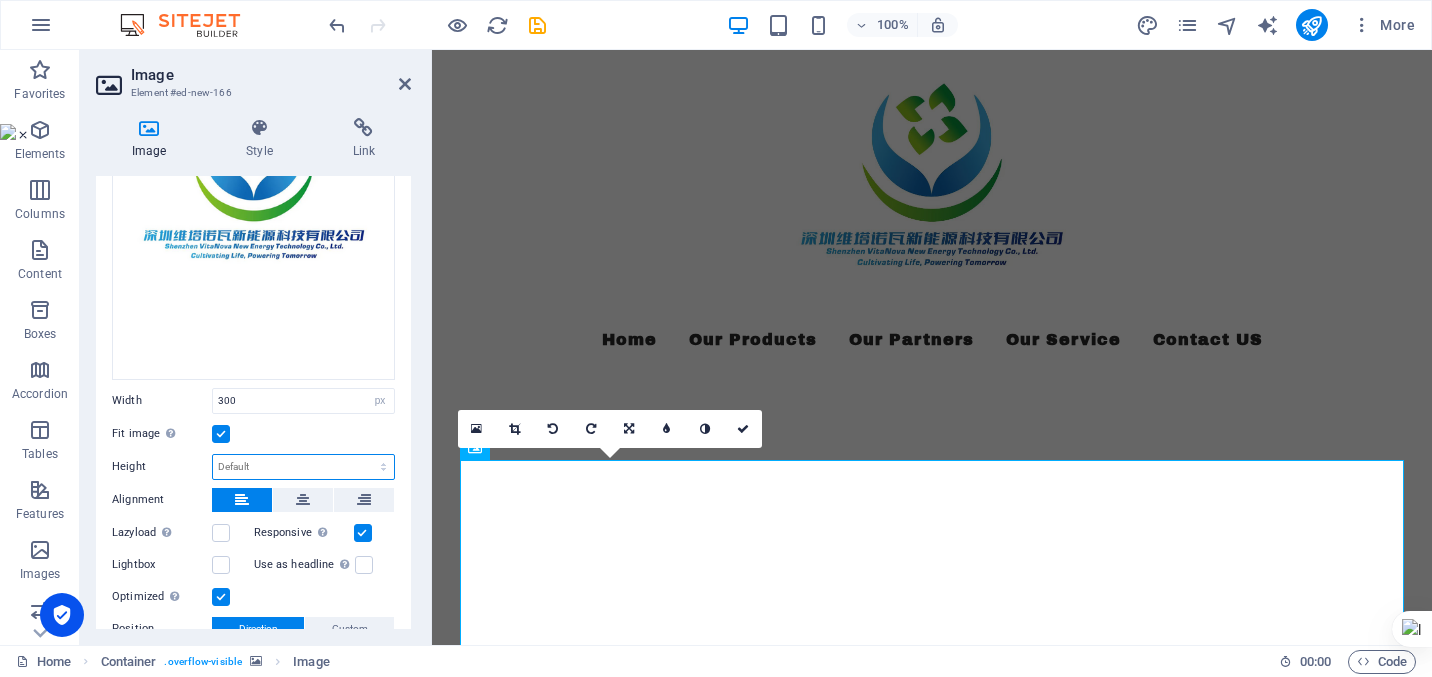 click on "Default auto px" at bounding box center (303, 467) 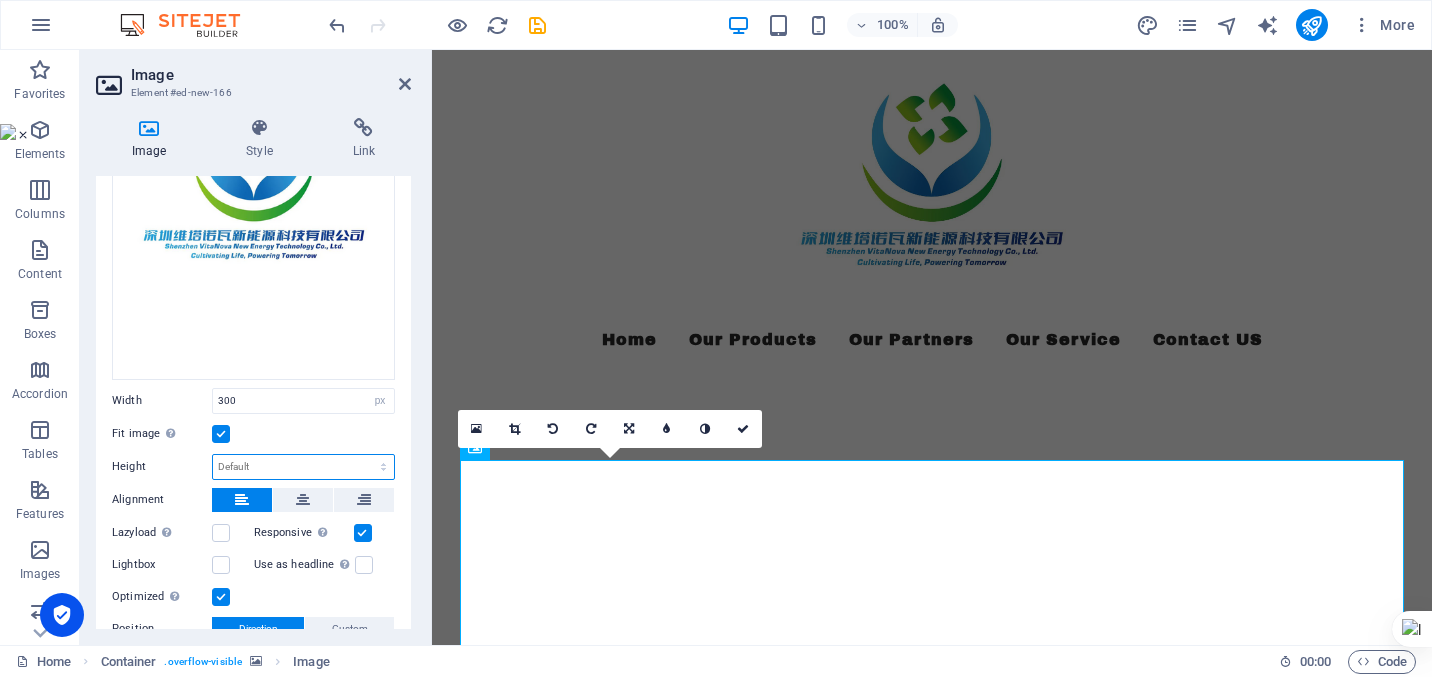 select on "px" 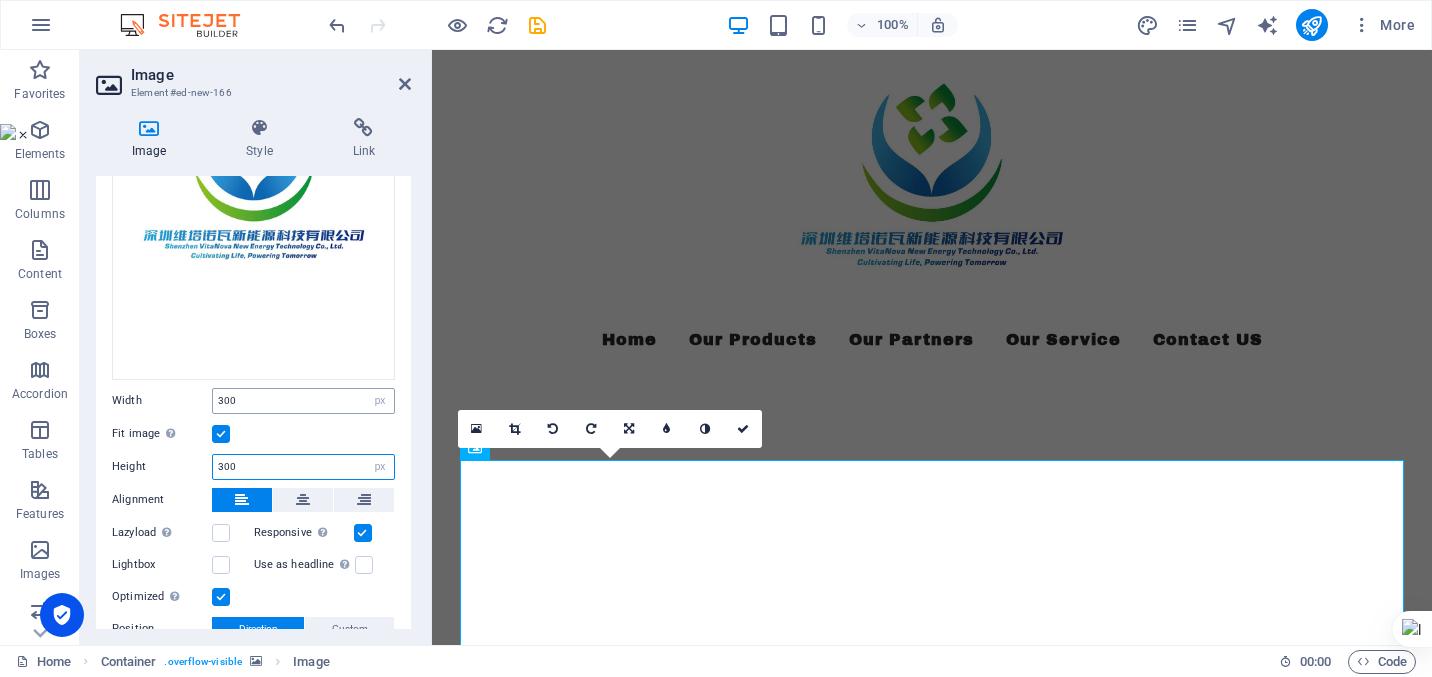 type on "300" 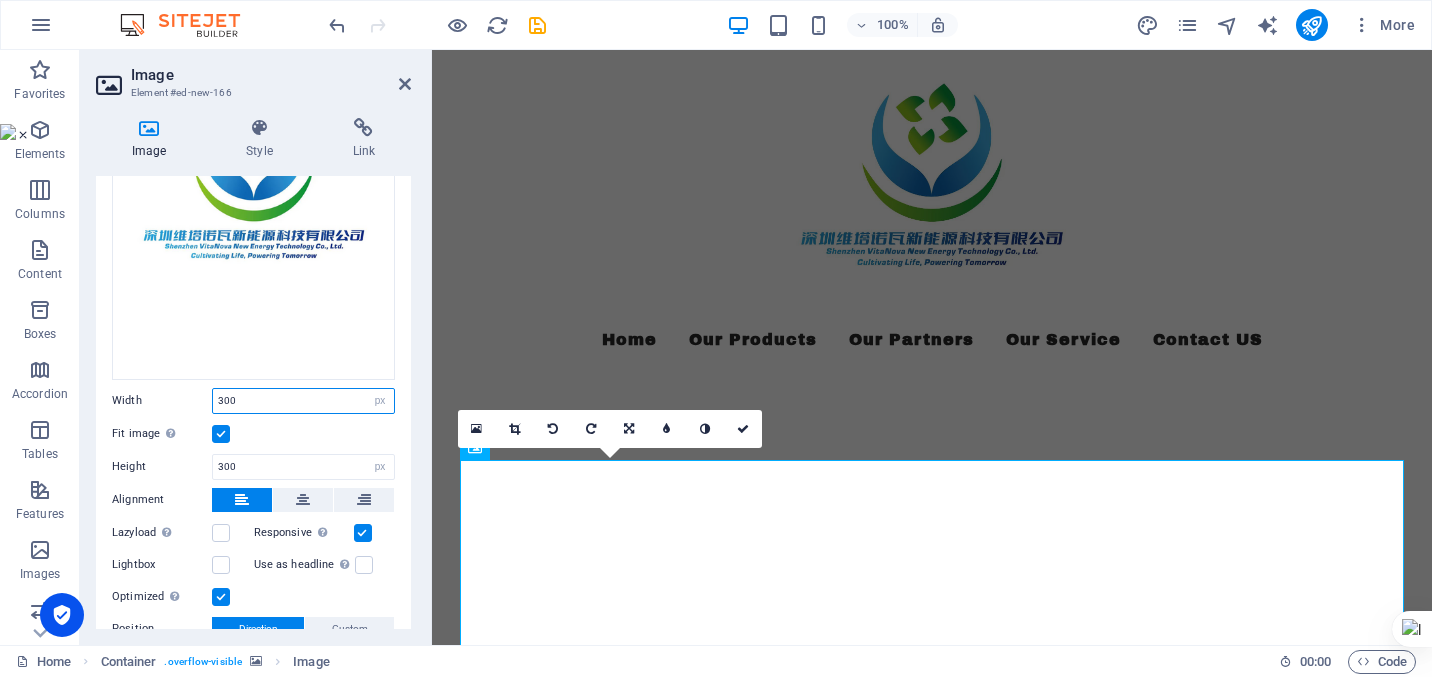 click on "300" at bounding box center [303, 401] 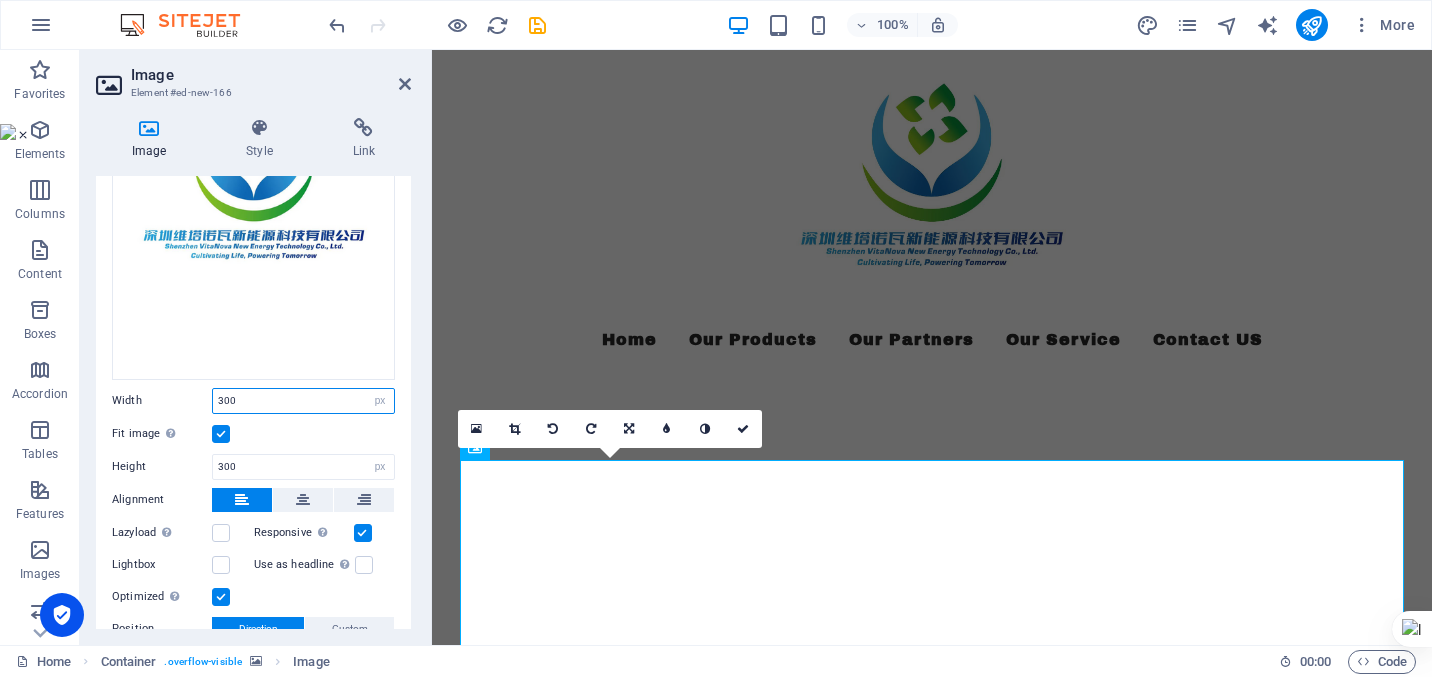 drag, startPoint x: 261, startPoint y: 392, endPoint x: 201, endPoint y: 392, distance: 60 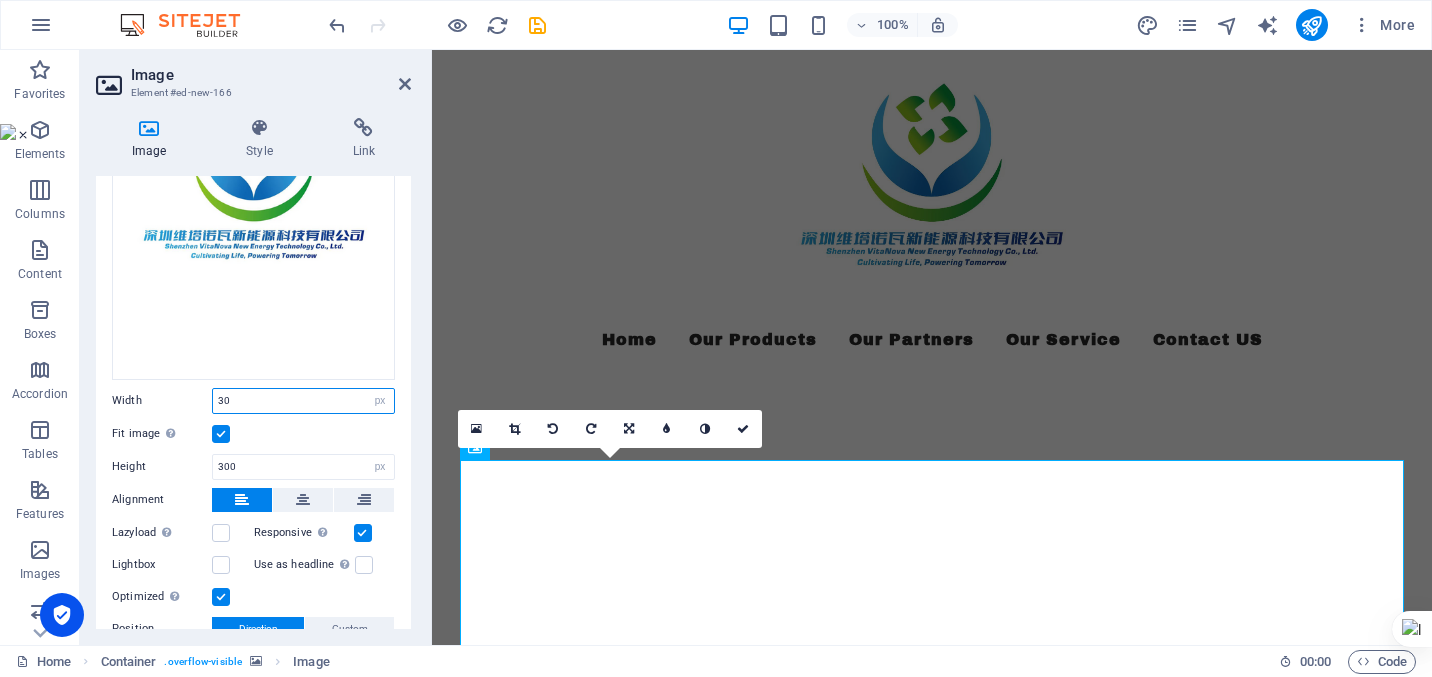 type on "3" 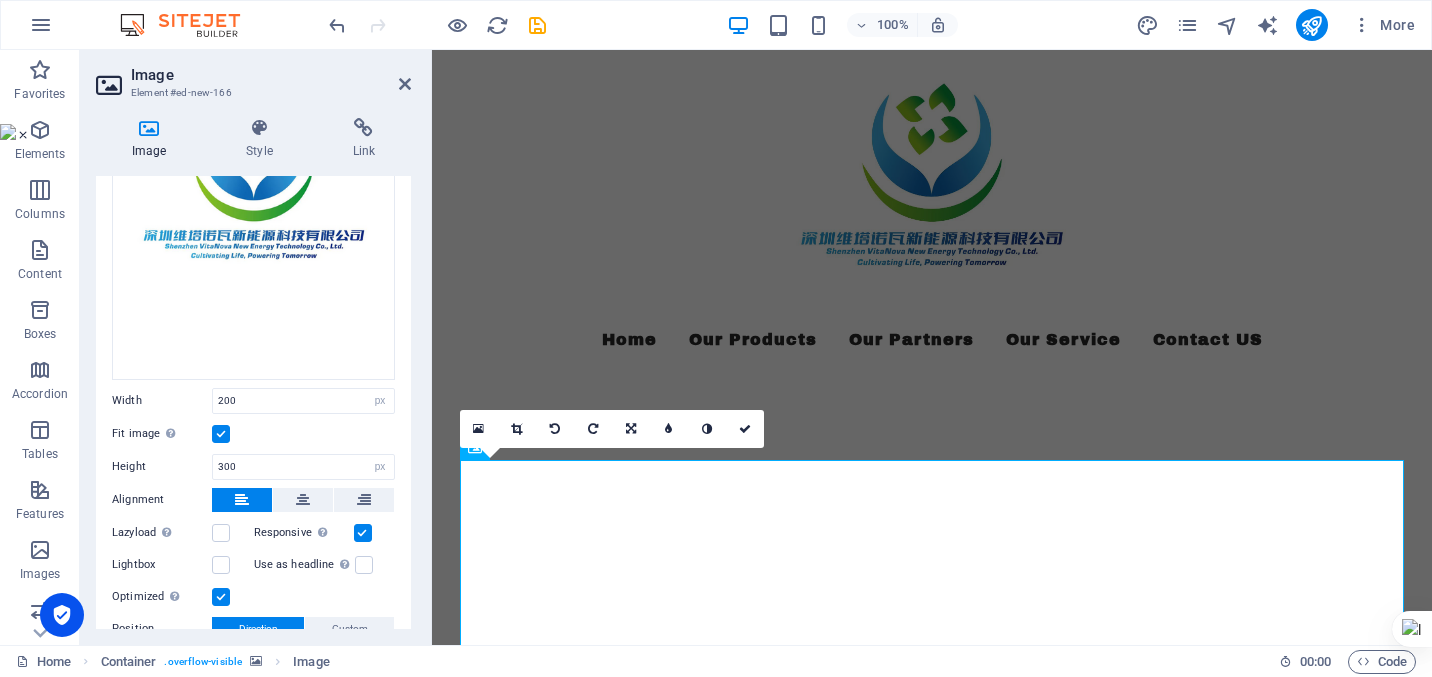 drag, startPoint x: 533, startPoint y: 438, endPoint x: 634, endPoint y: 496, distance: 116.46888 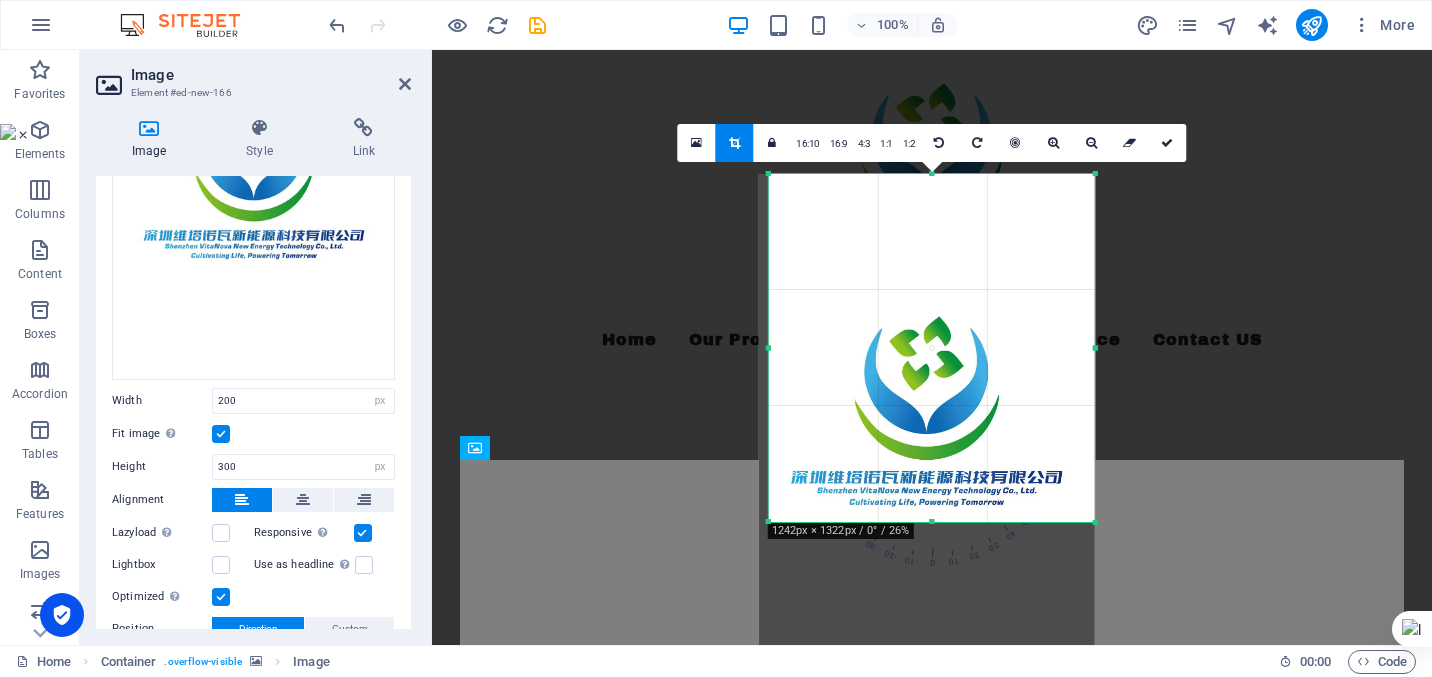 drag, startPoint x: 766, startPoint y: 583, endPoint x: 776, endPoint y: 455, distance: 128.39003 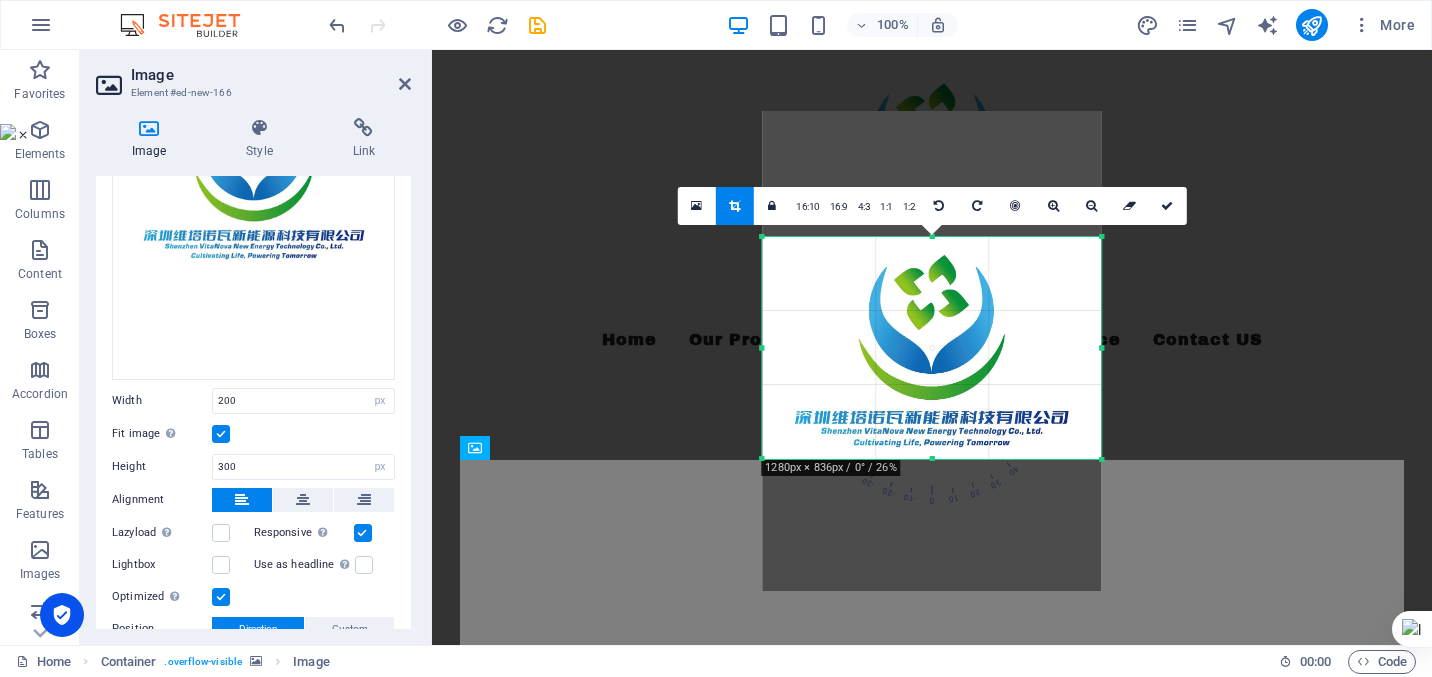 drag, startPoint x: 768, startPoint y: 173, endPoint x: 754, endPoint y: 296, distance: 123.79418 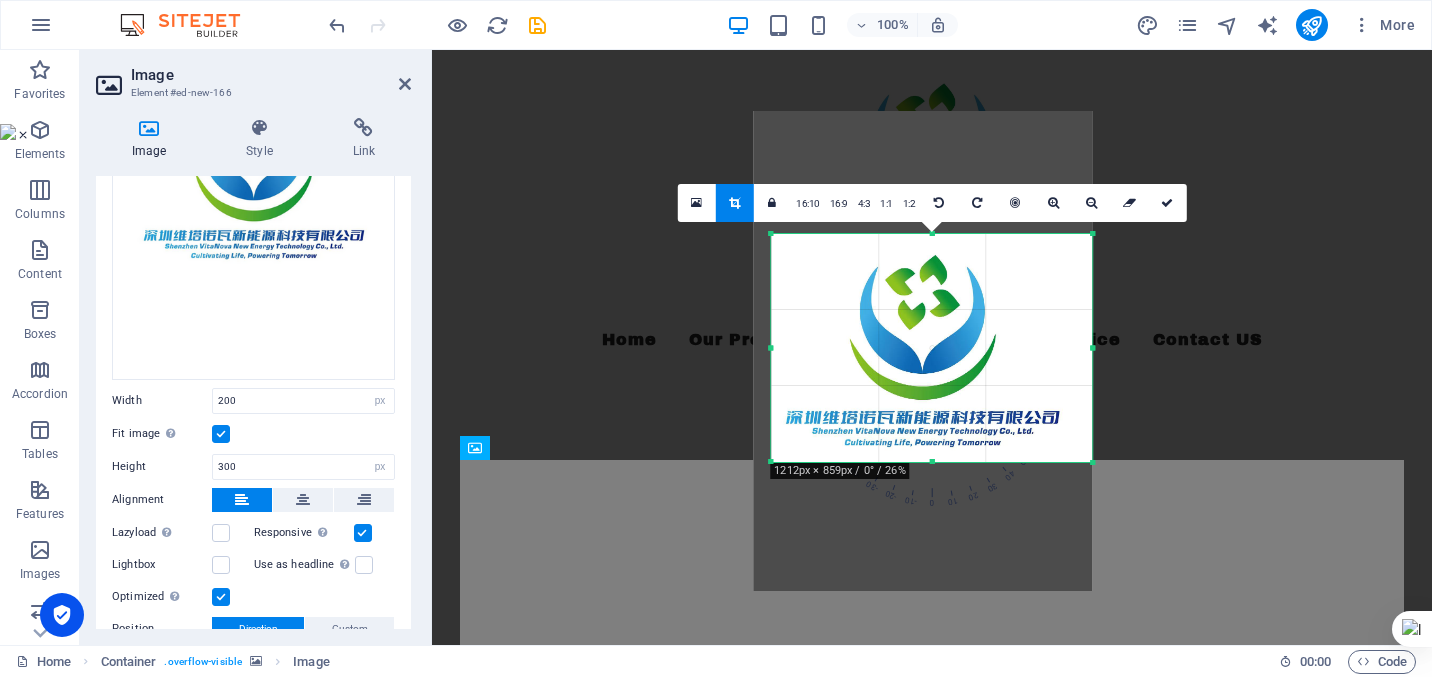 drag, startPoint x: 765, startPoint y: 456, endPoint x: 782, endPoint y: 459, distance: 17.262676 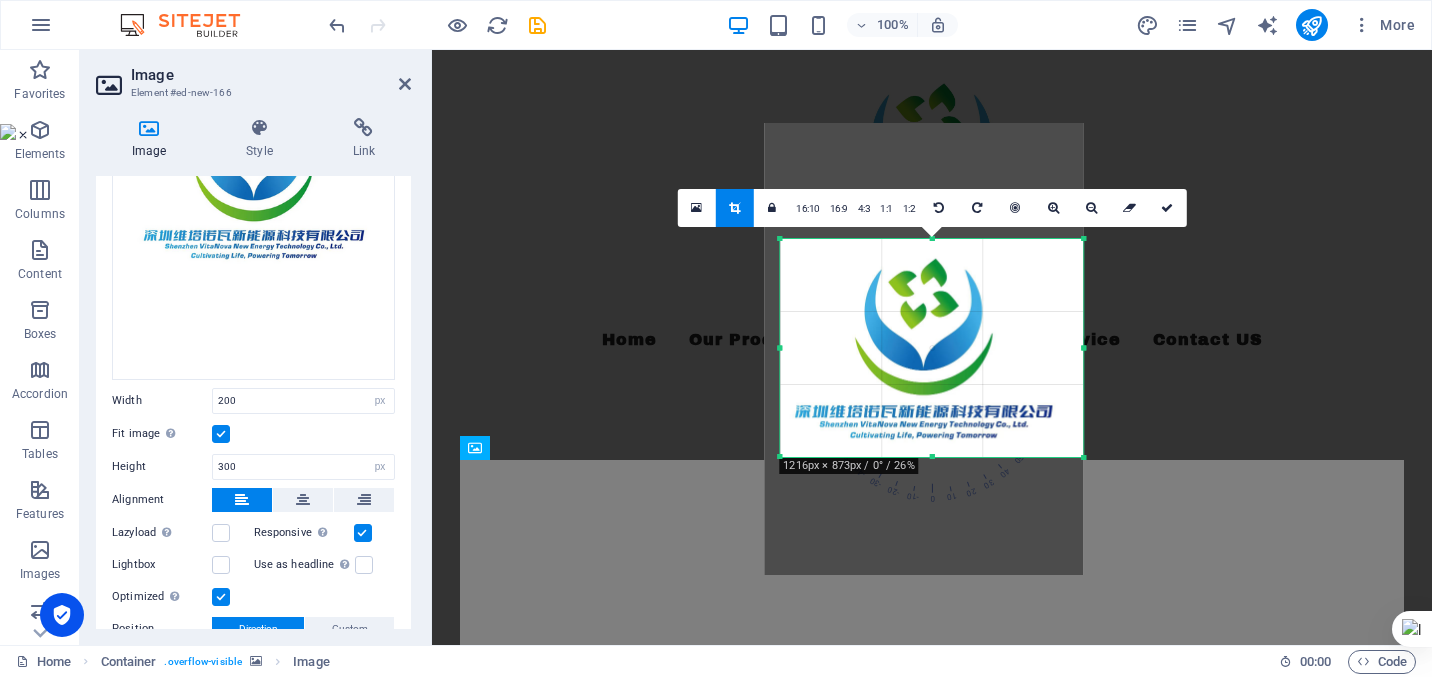 drag, startPoint x: 1093, startPoint y: 462, endPoint x: 1075, endPoint y: 452, distance: 20.59126 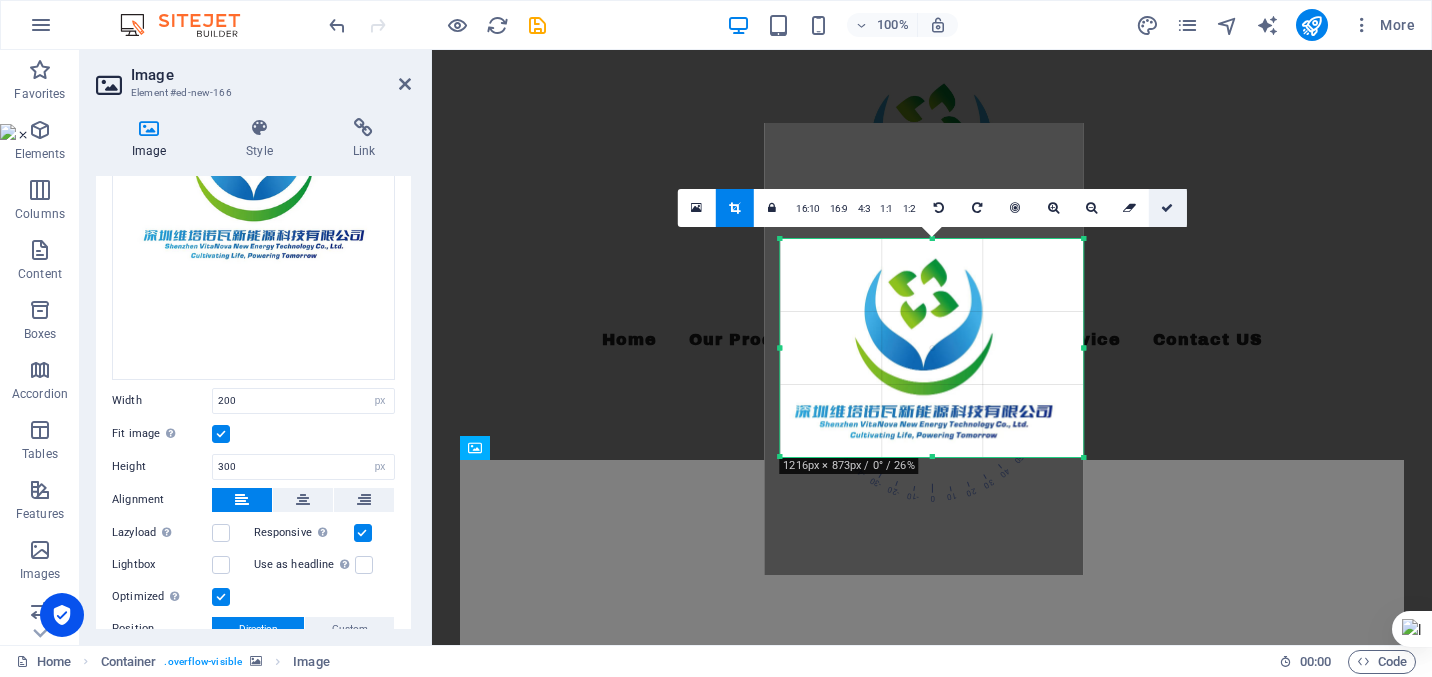 click at bounding box center (1167, 208) 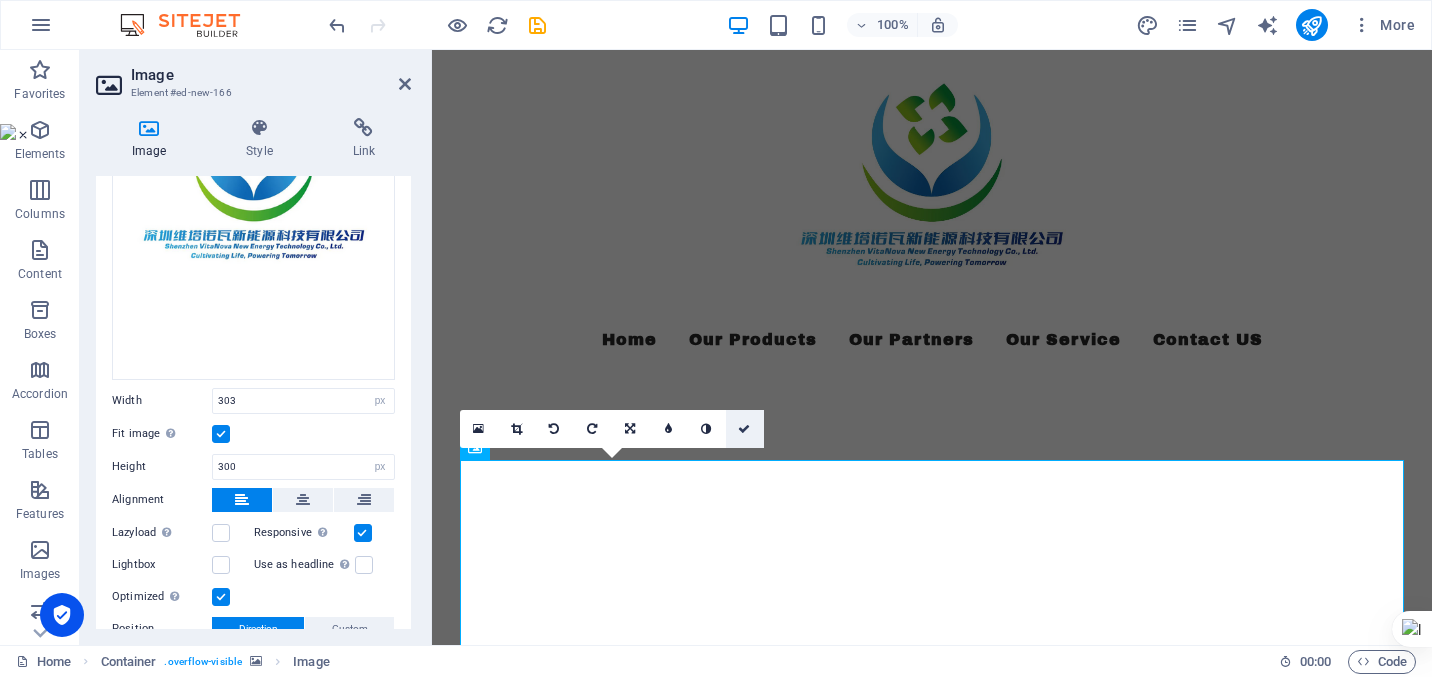 click at bounding box center [745, 429] 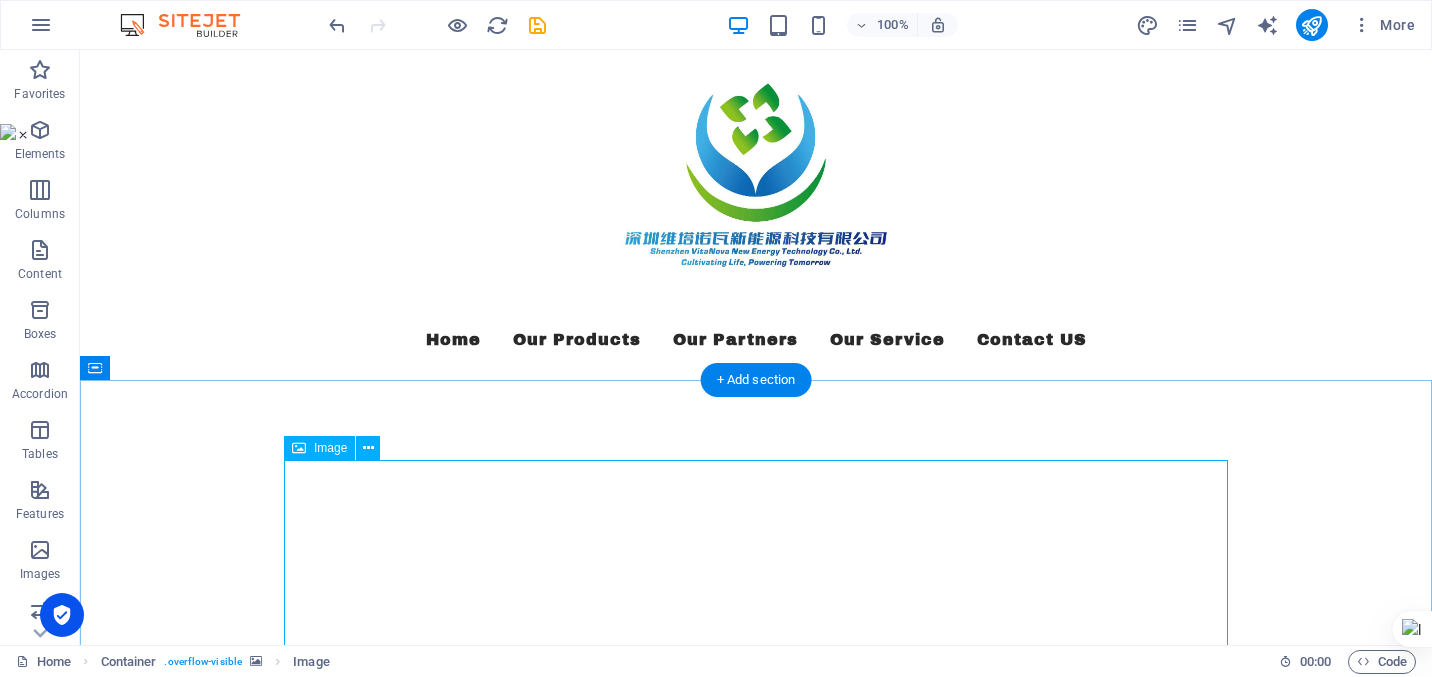 click at bounding box center (756, 1350) 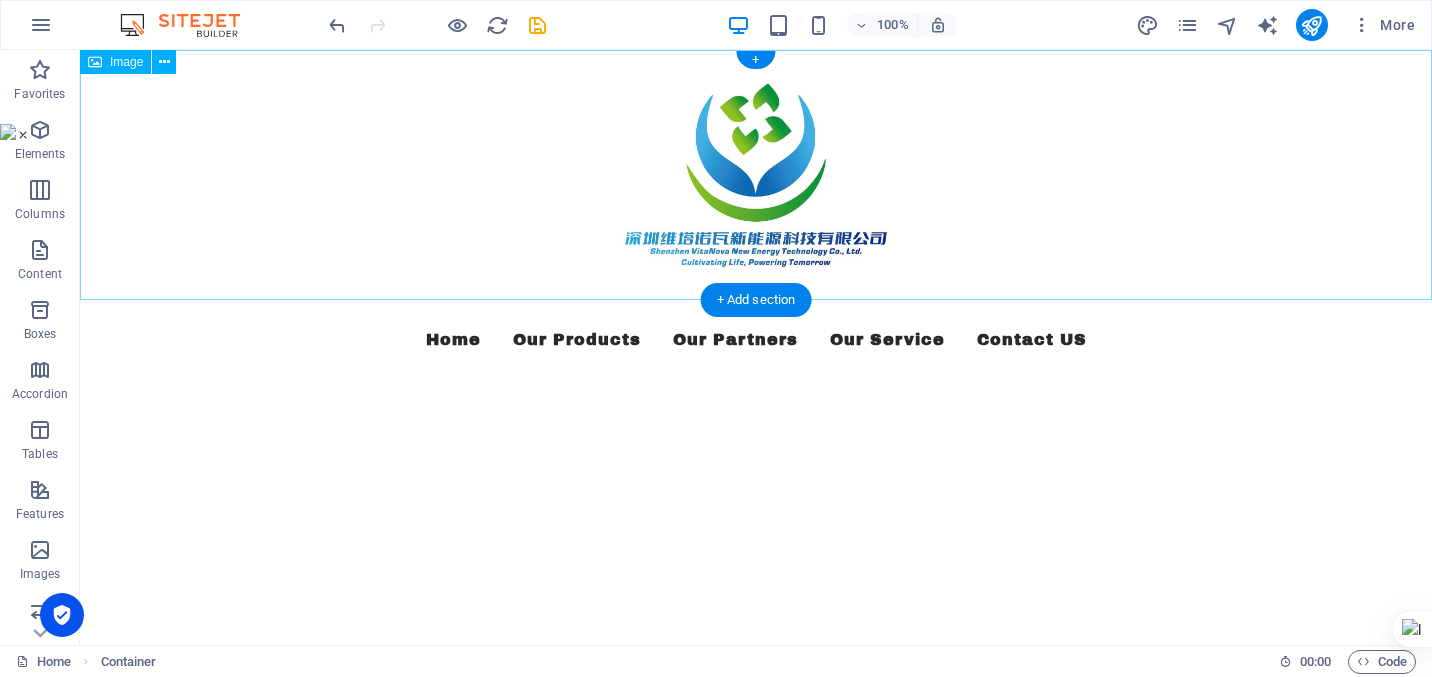 click at bounding box center [756, 175] 